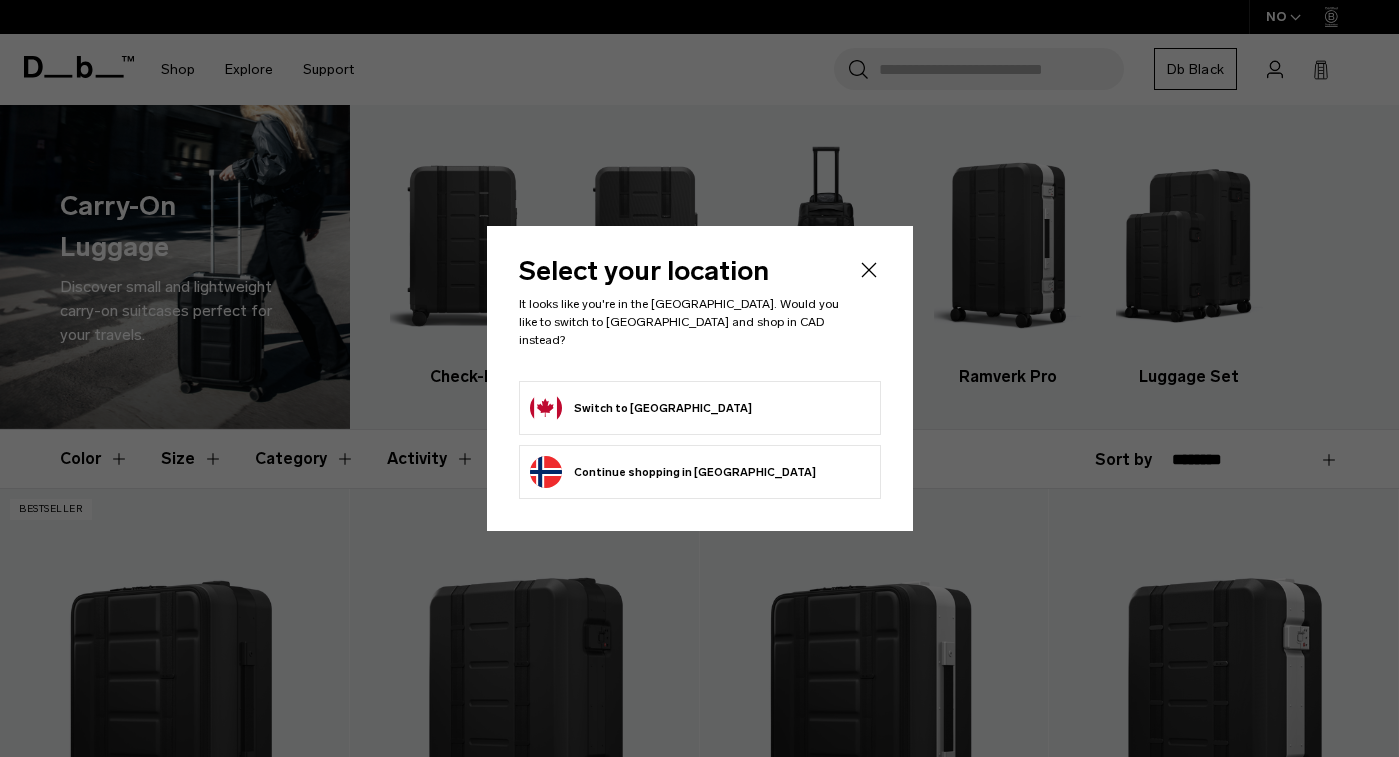 scroll, scrollTop: 0, scrollLeft: 0, axis: both 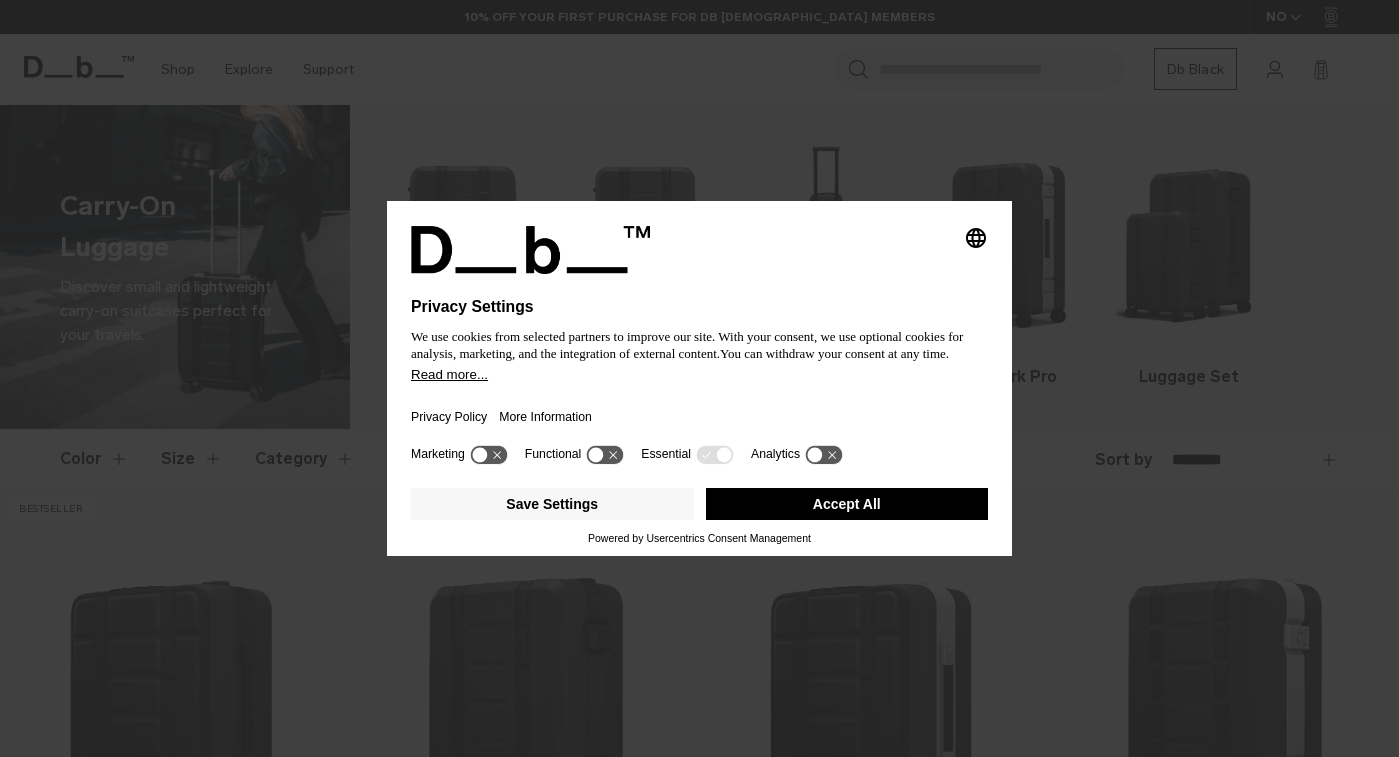 click on "Accept All" at bounding box center (847, 504) 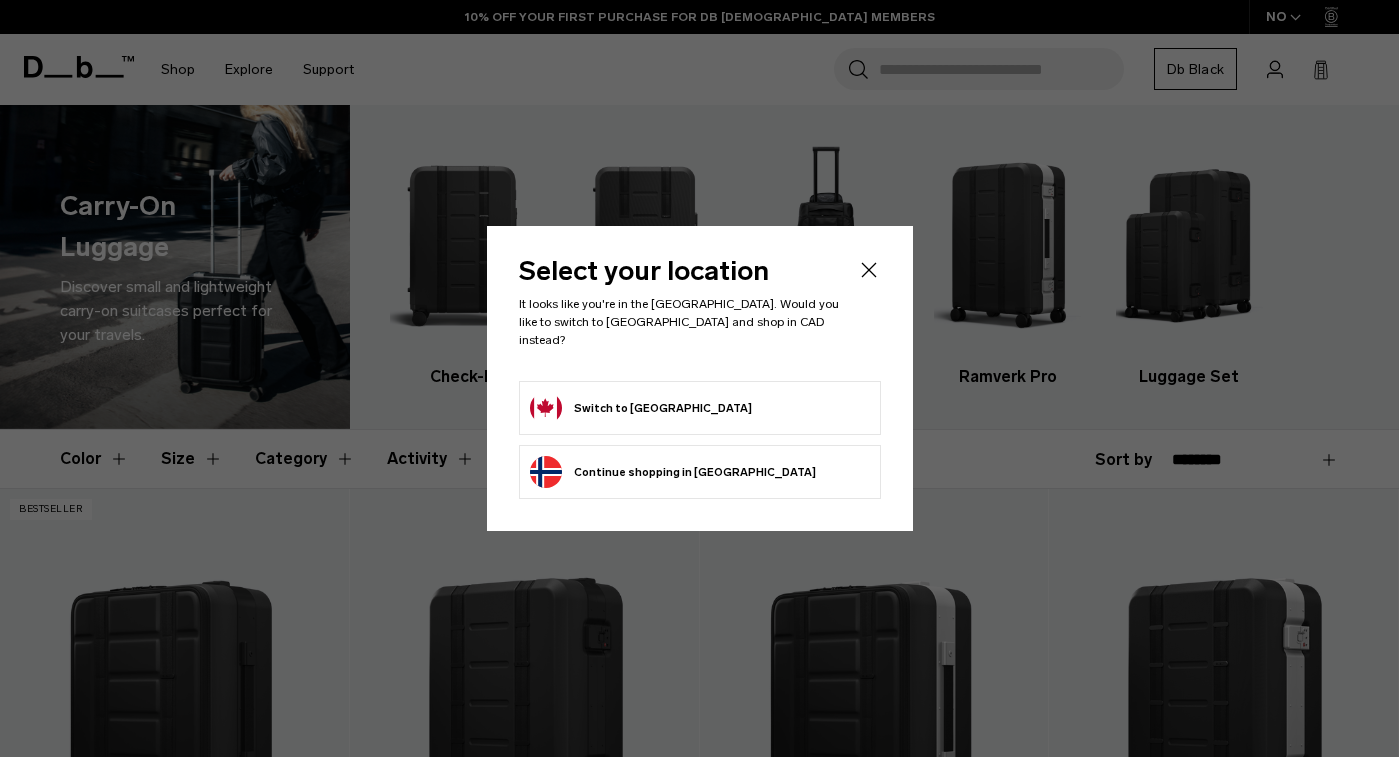 click on "Switch to Canada" at bounding box center (700, 408) 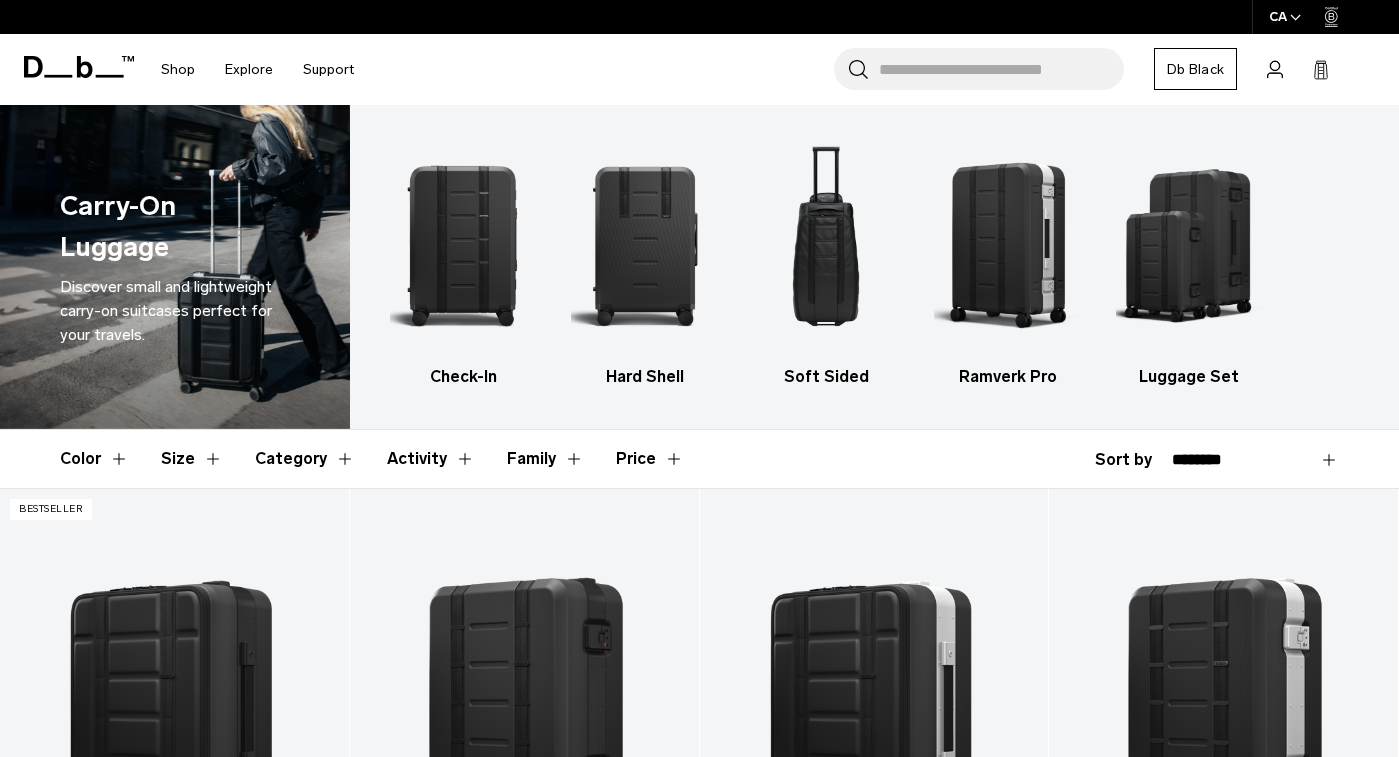 scroll, scrollTop: 0, scrollLeft: 0, axis: both 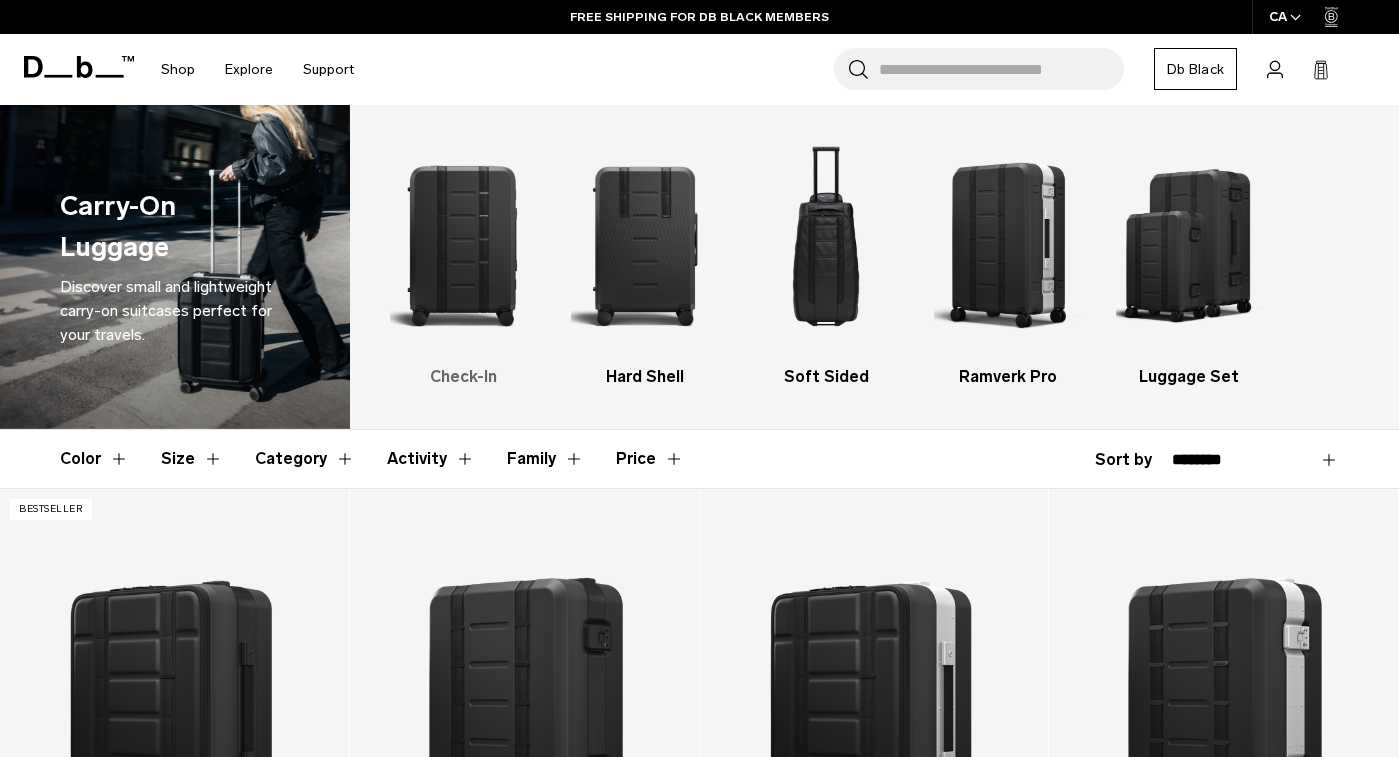 click at bounding box center [463, 245] 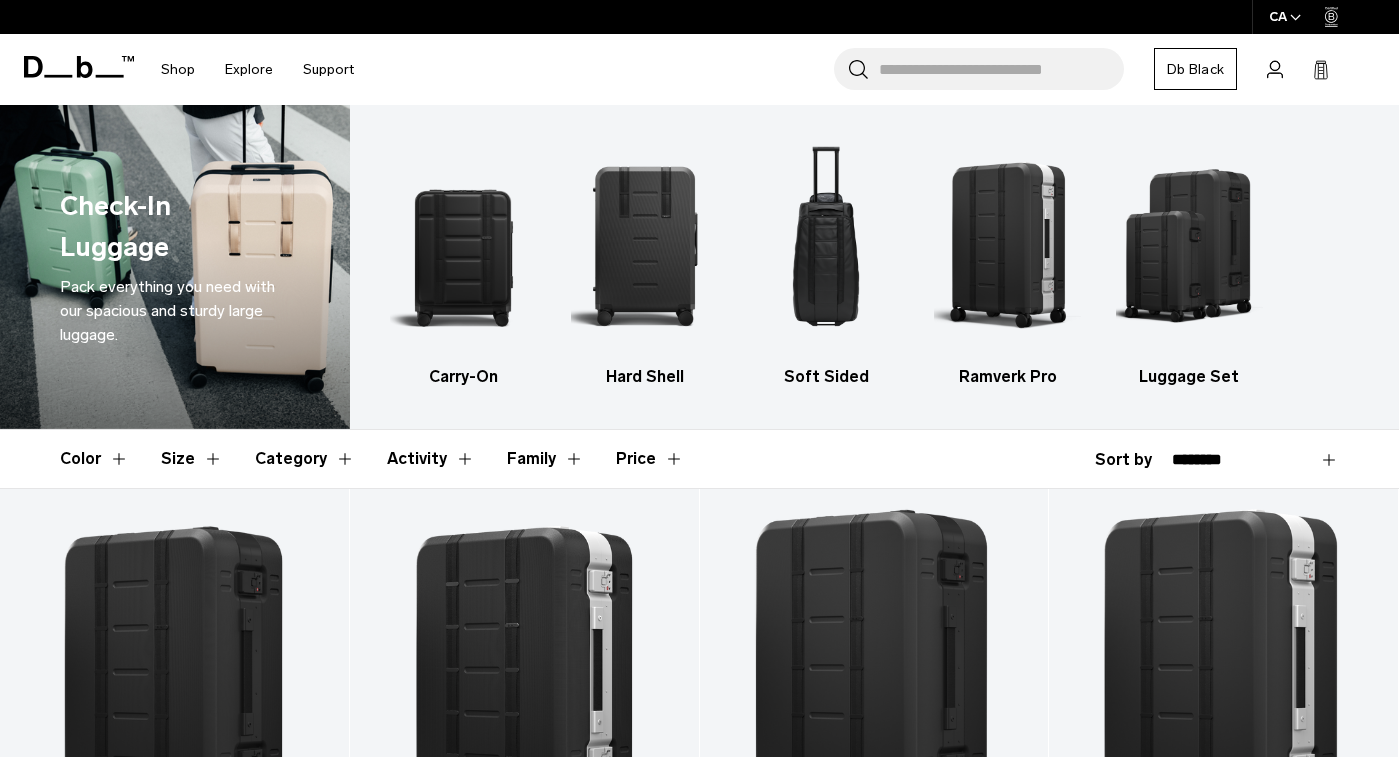 scroll, scrollTop: 0, scrollLeft: 0, axis: both 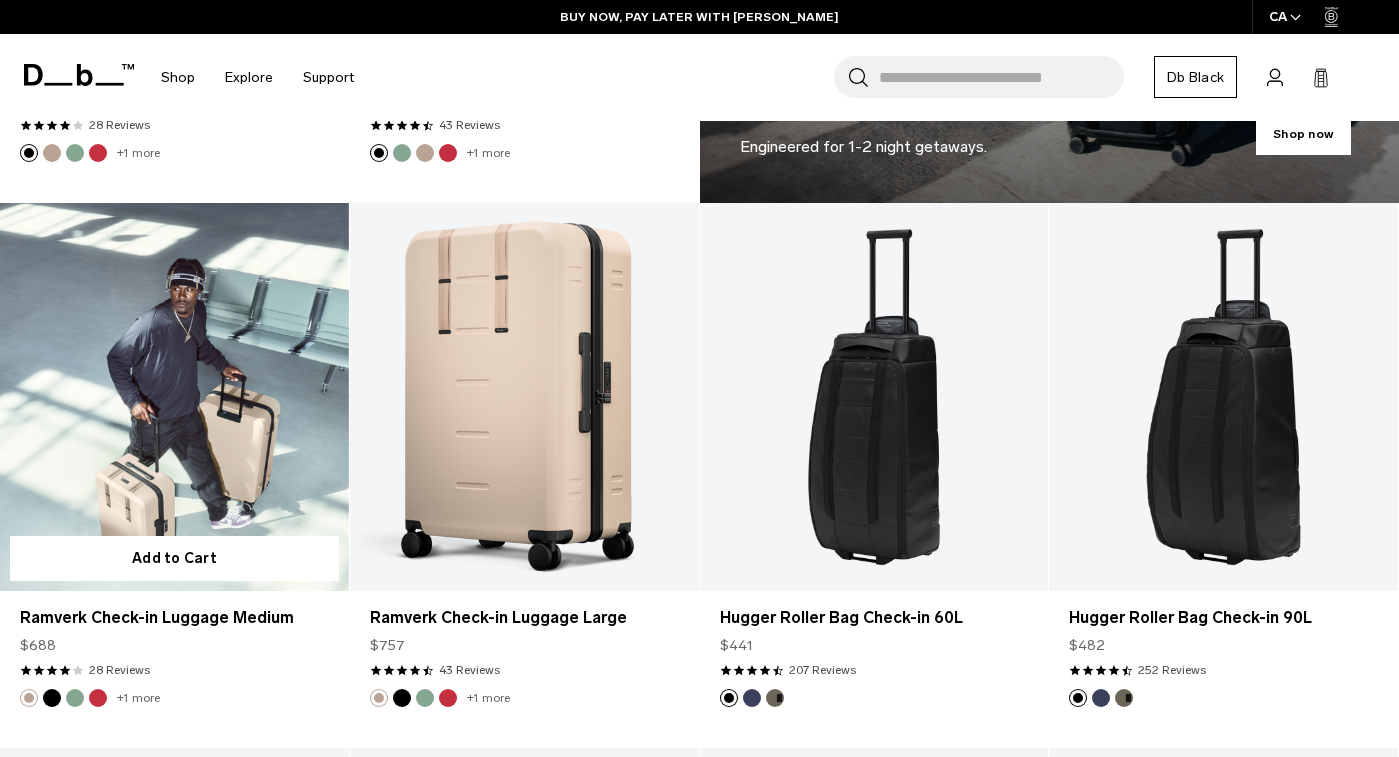 click at bounding box center (75, 698) 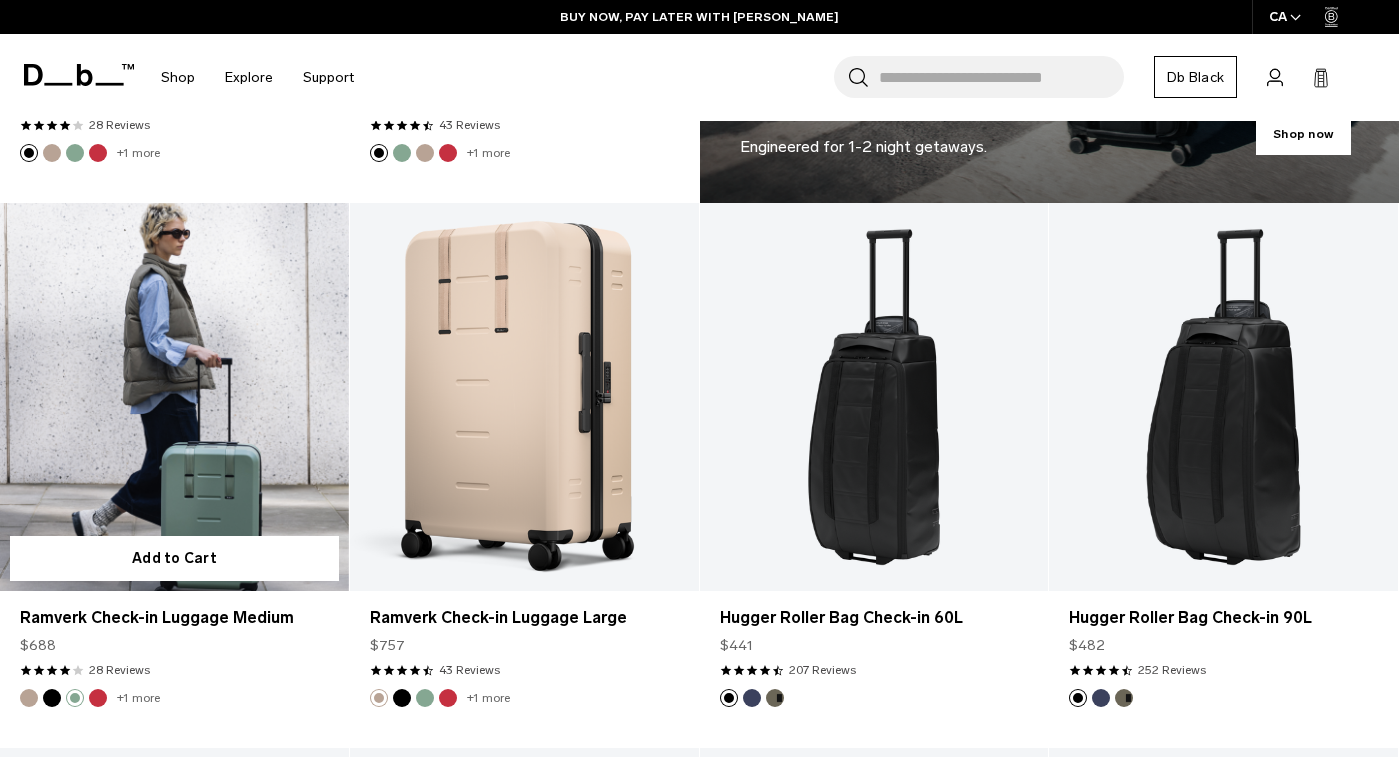 click at bounding box center [174, 397] 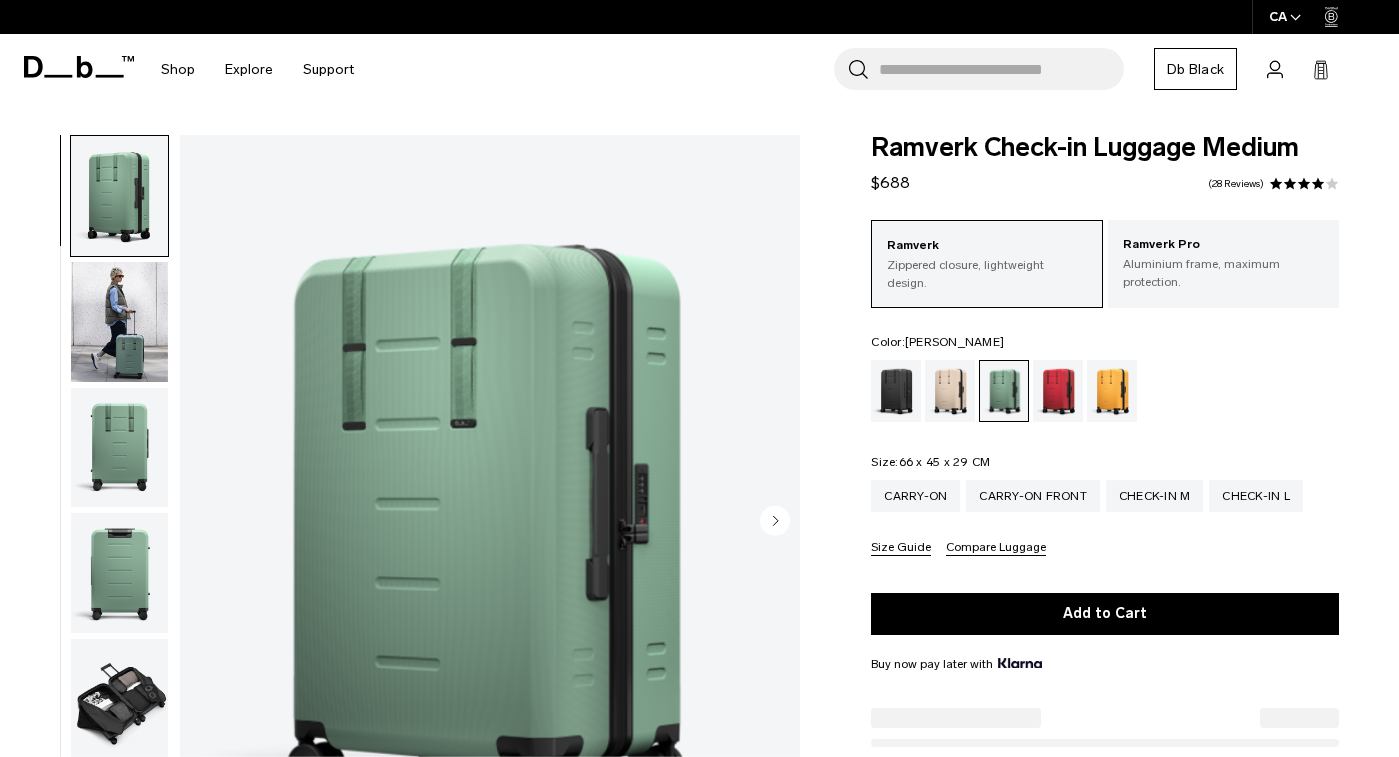 scroll, scrollTop: 0, scrollLeft: 0, axis: both 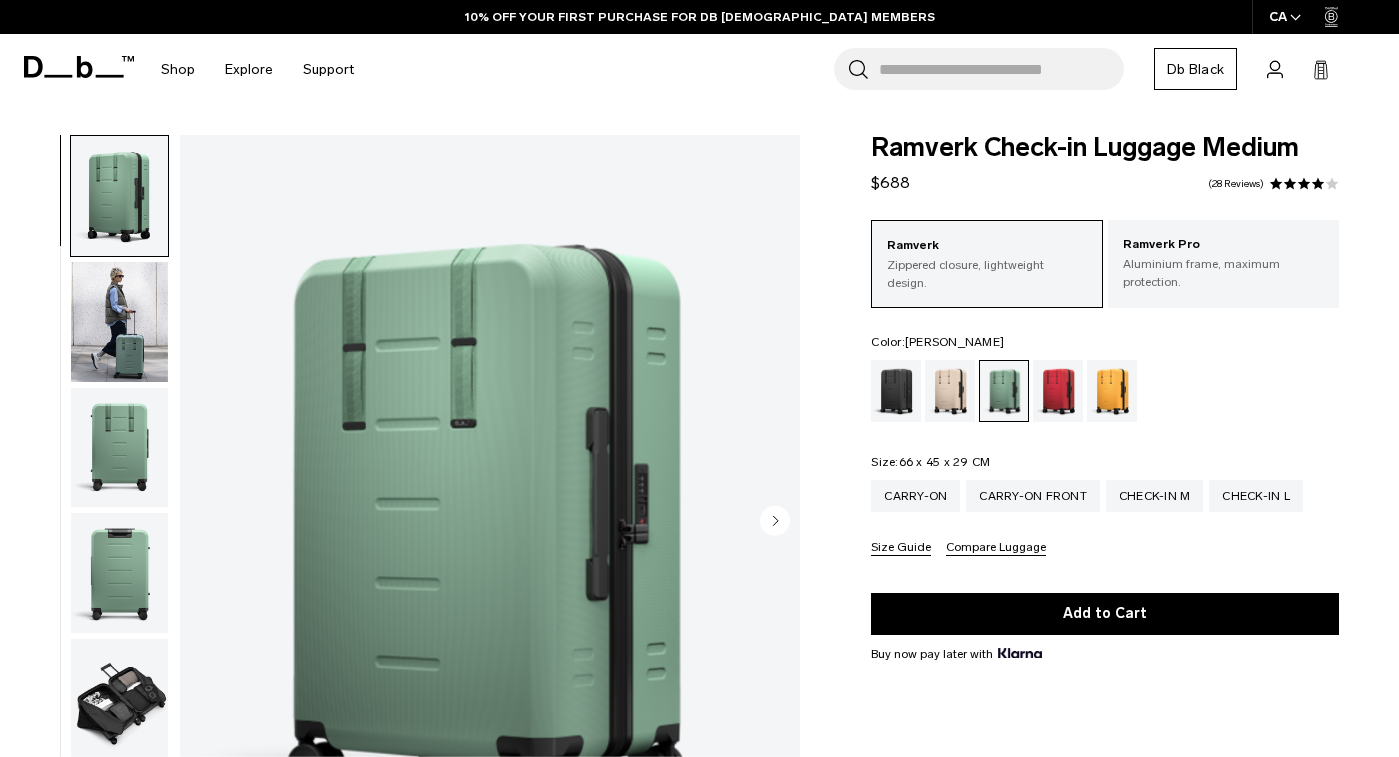 click at bounding box center (119, 699) 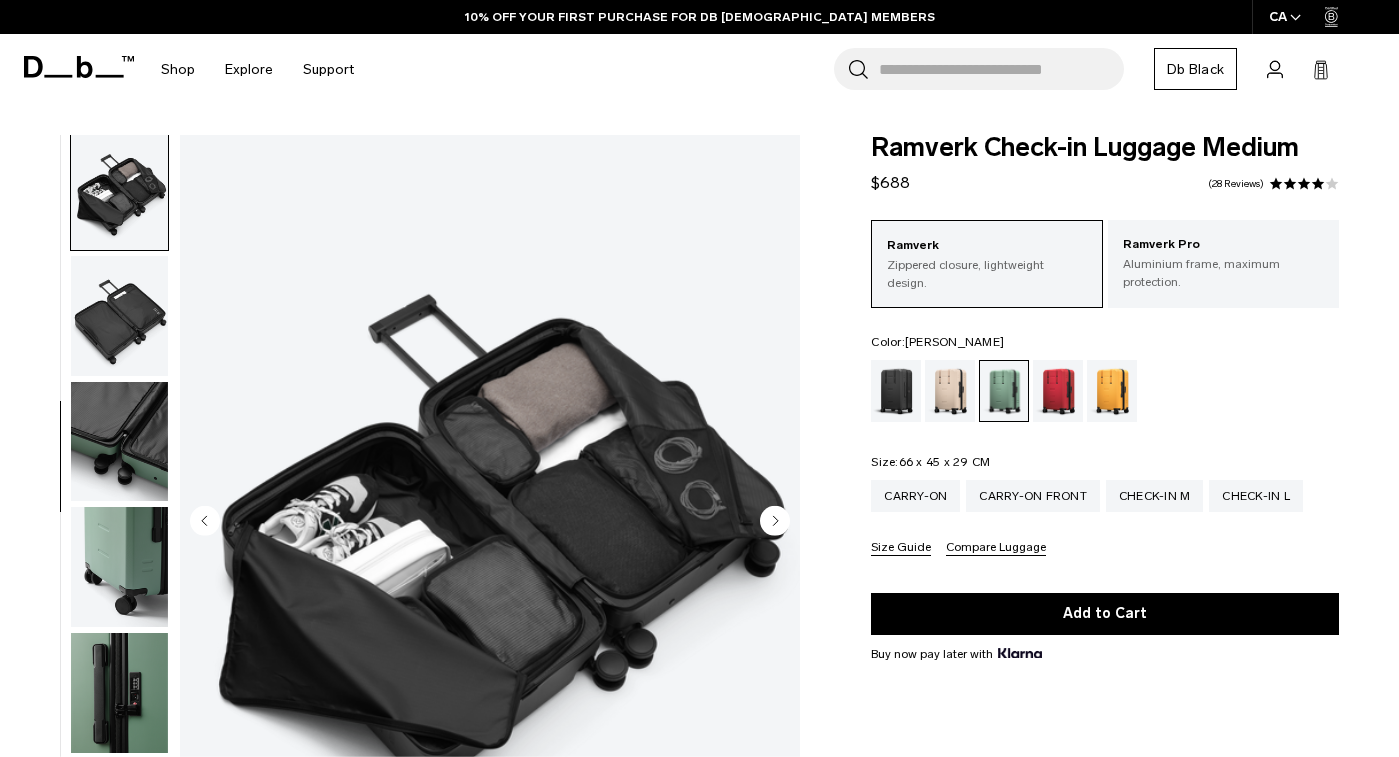scroll, scrollTop: 509, scrollLeft: 0, axis: vertical 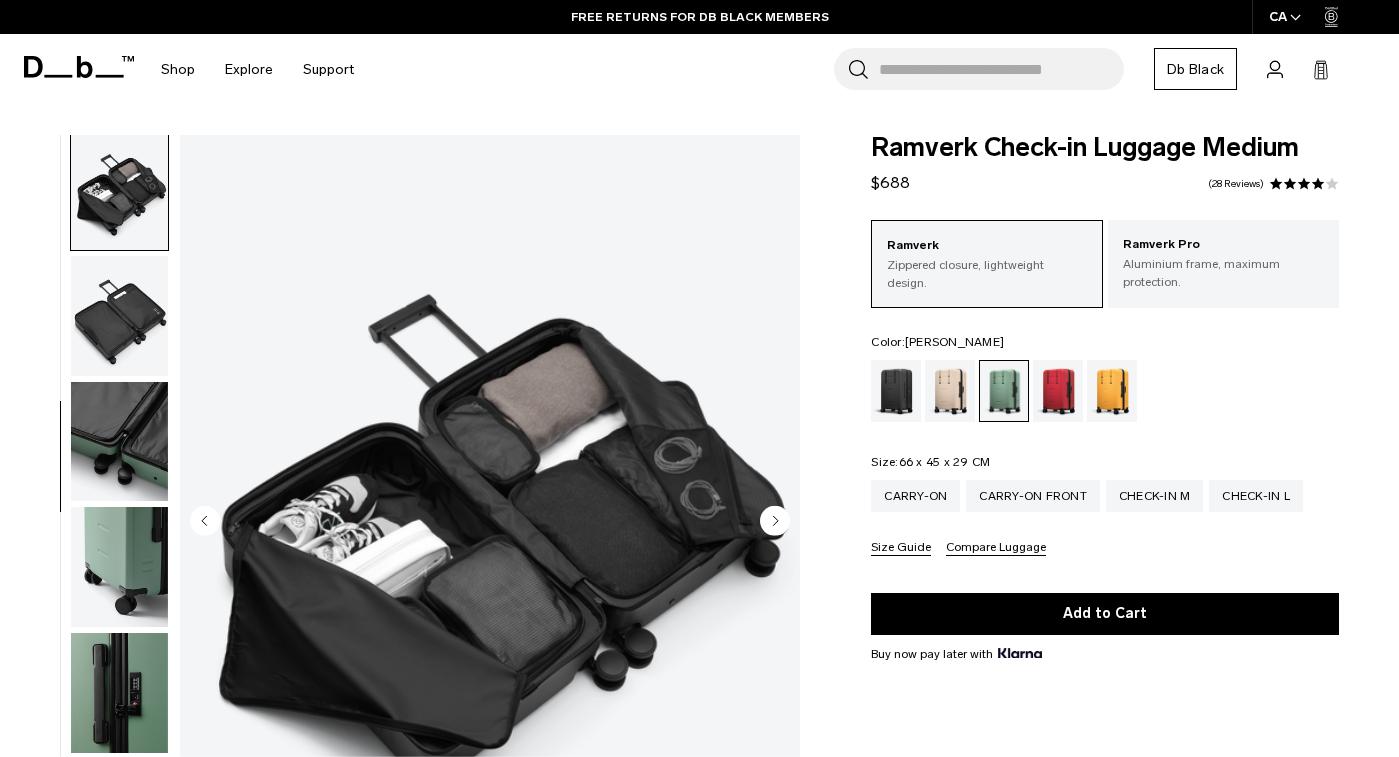 click at bounding box center [119, 190] 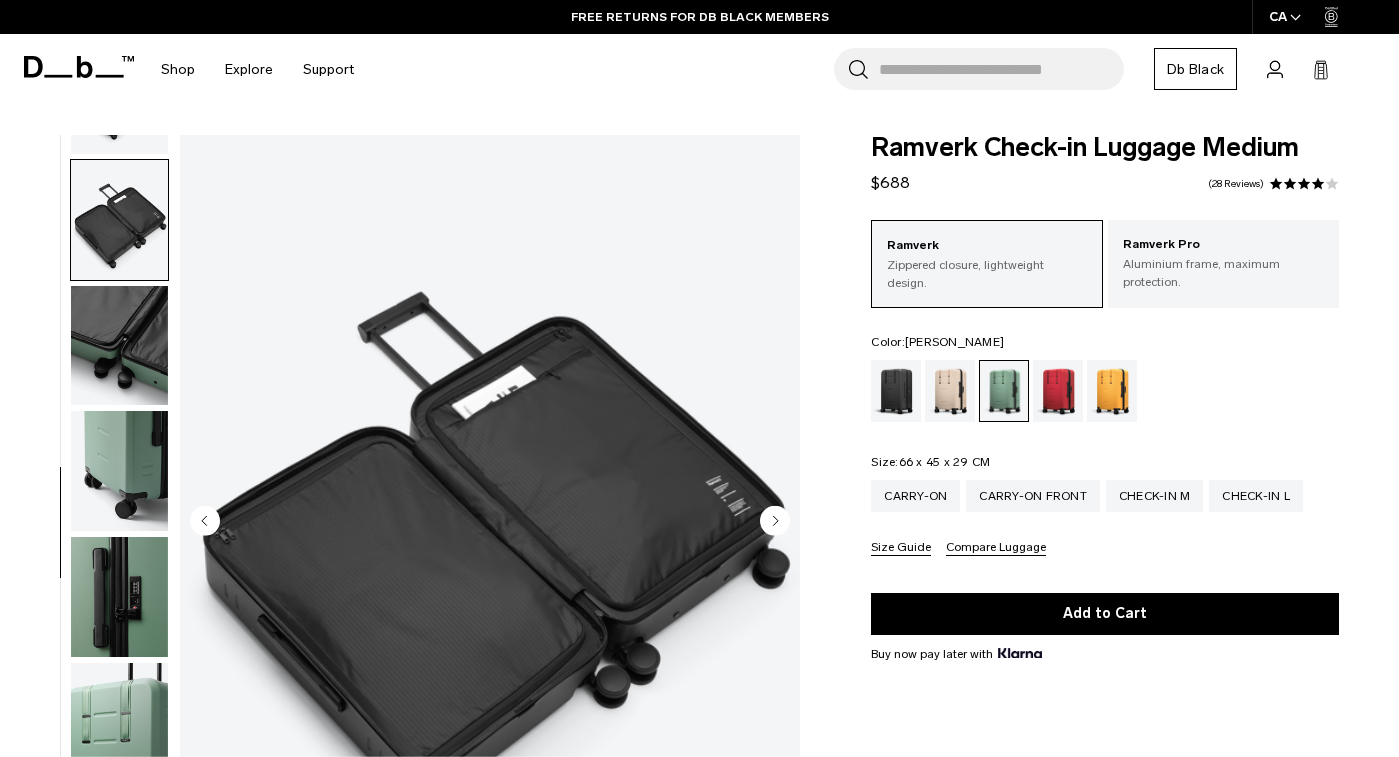 click at bounding box center [119, 346] 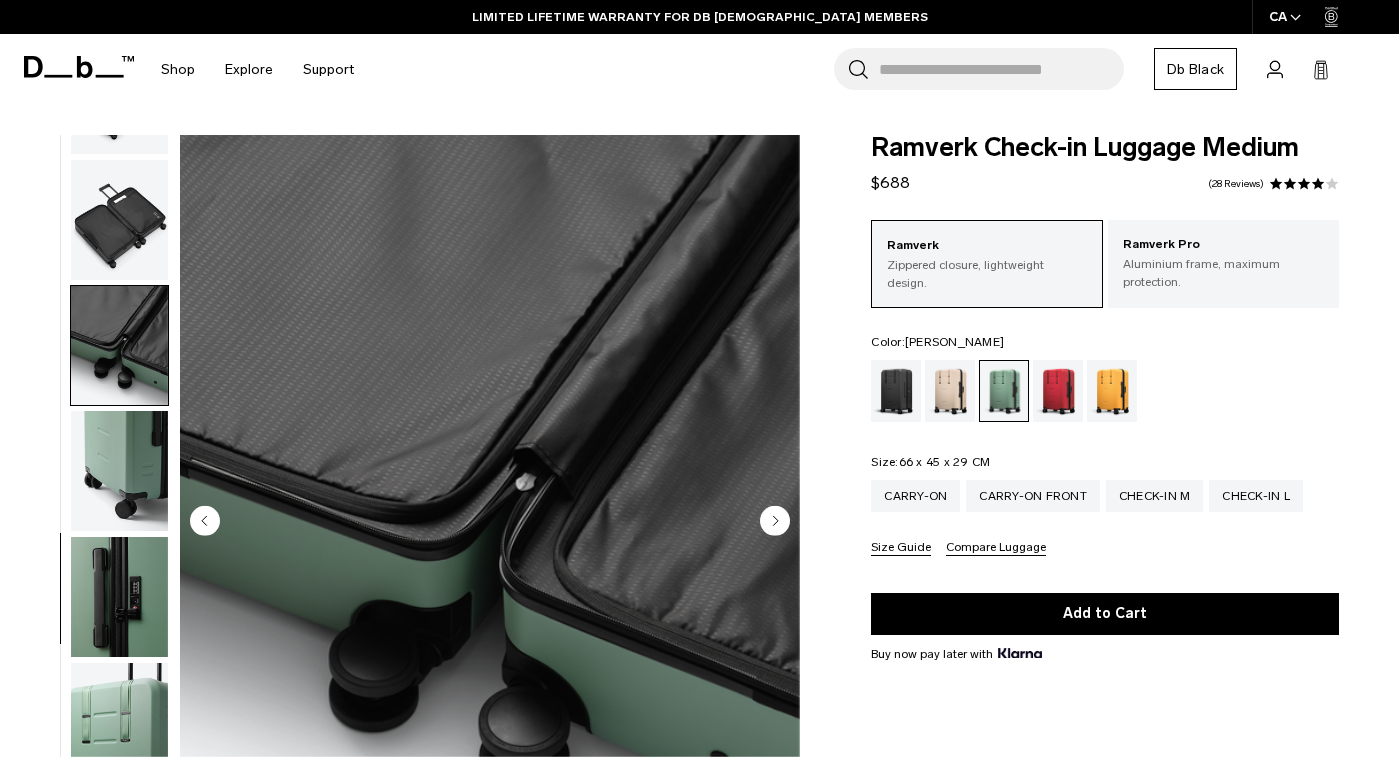 click at bounding box center [119, 471] 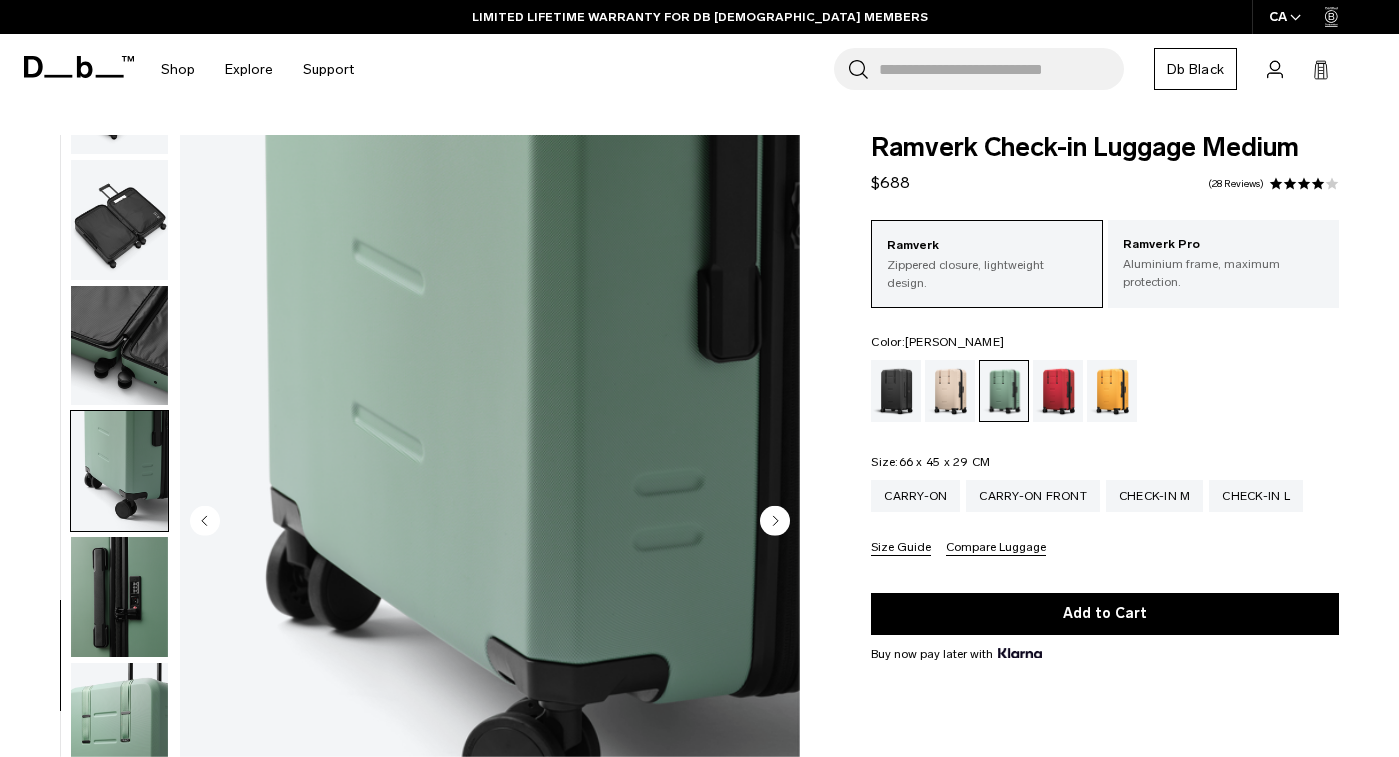 click at bounding box center (119, 471) 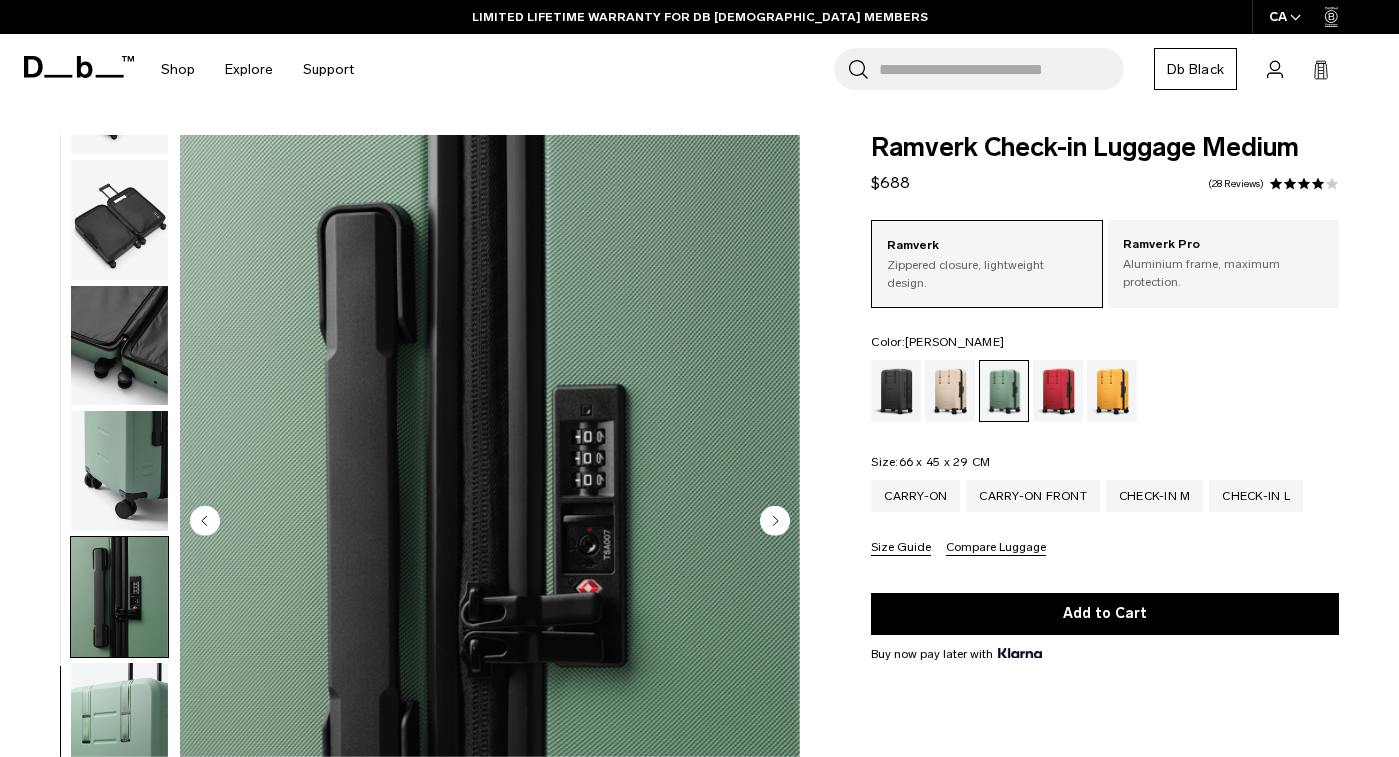 click at bounding box center [119, 723] 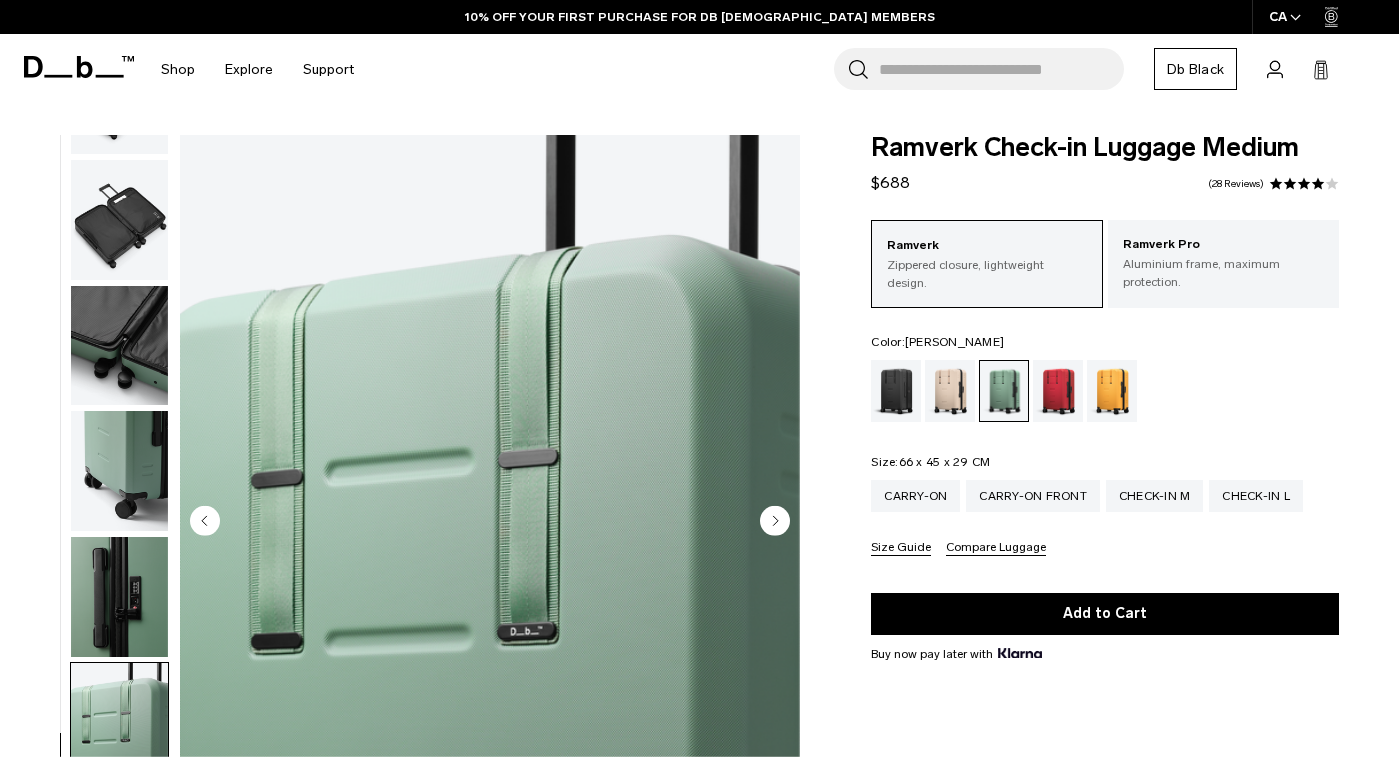scroll, scrollTop: 0, scrollLeft: 0, axis: both 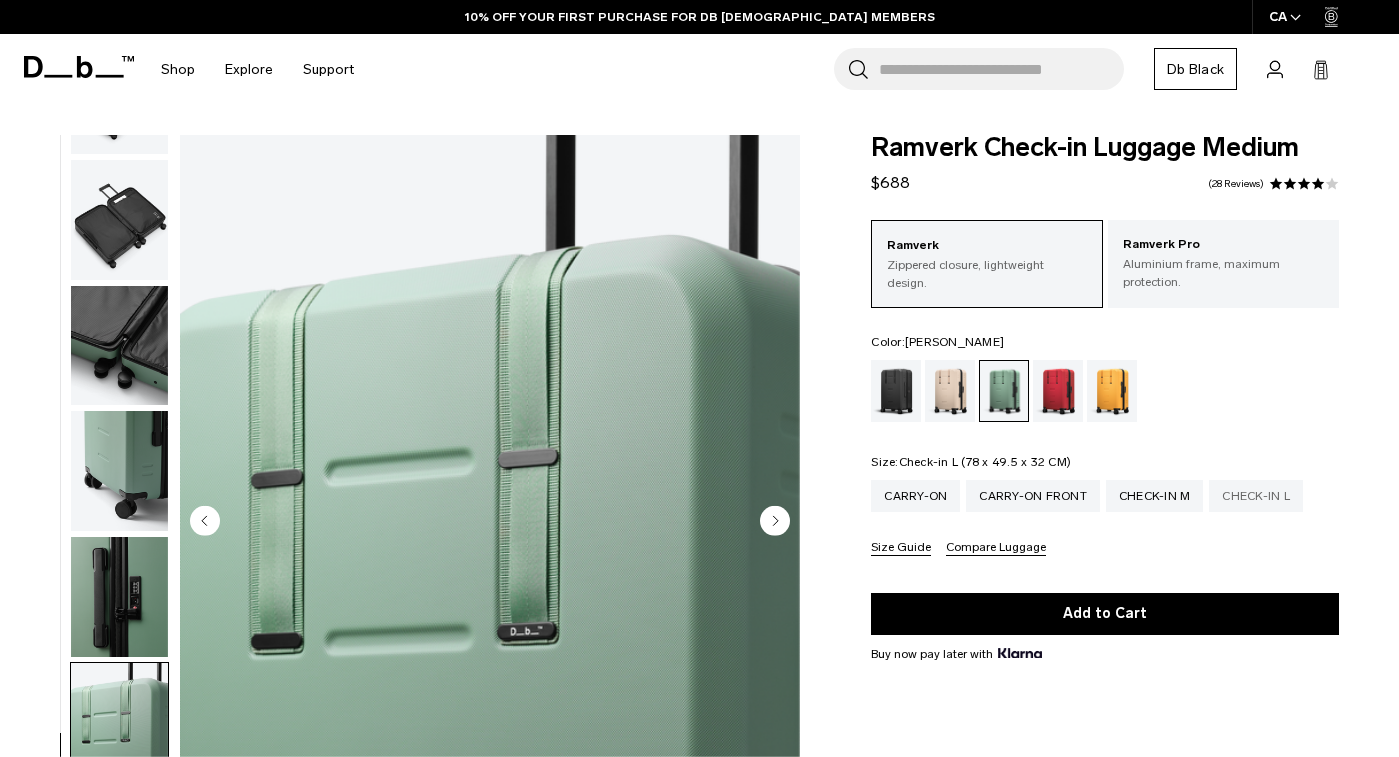 click on "Check-in L" at bounding box center (1256, 496) 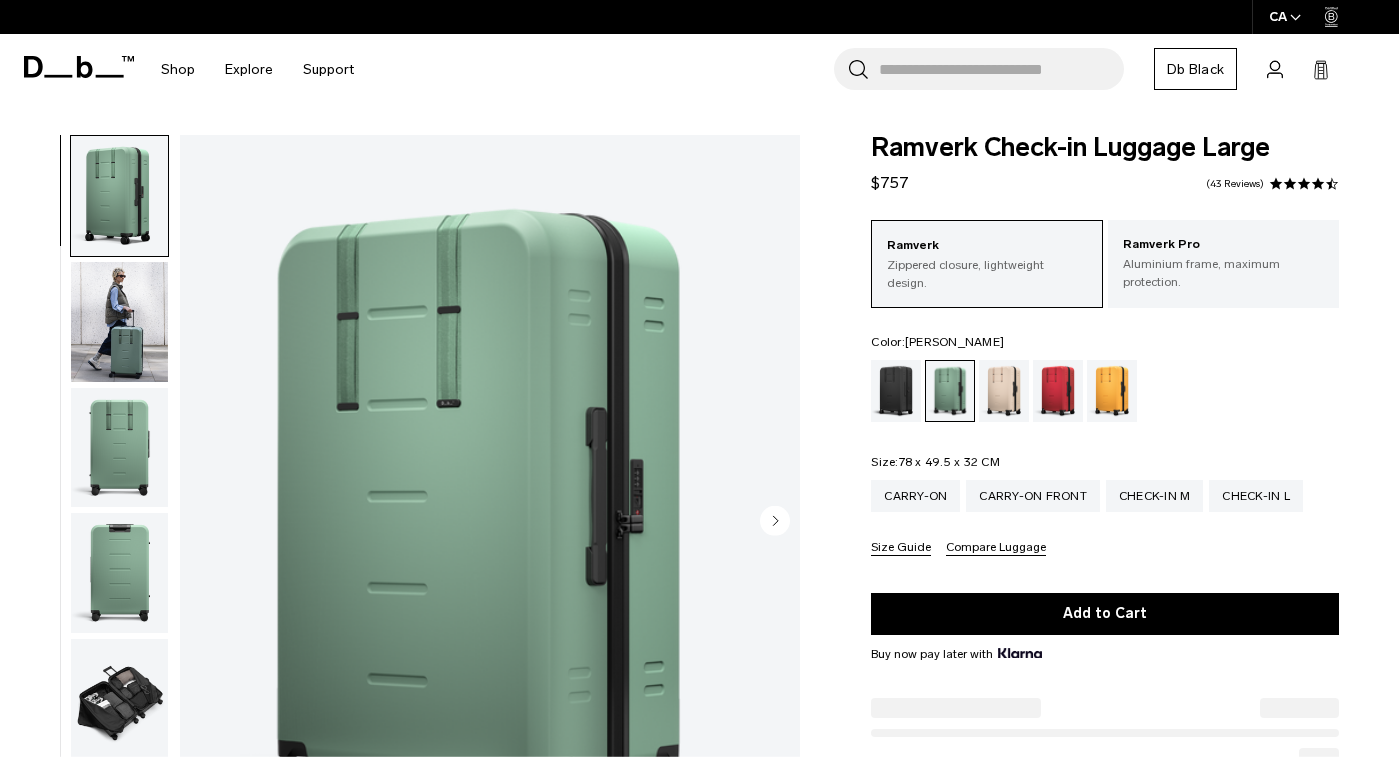scroll, scrollTop: 0, scrollLeft: 0, axis: both 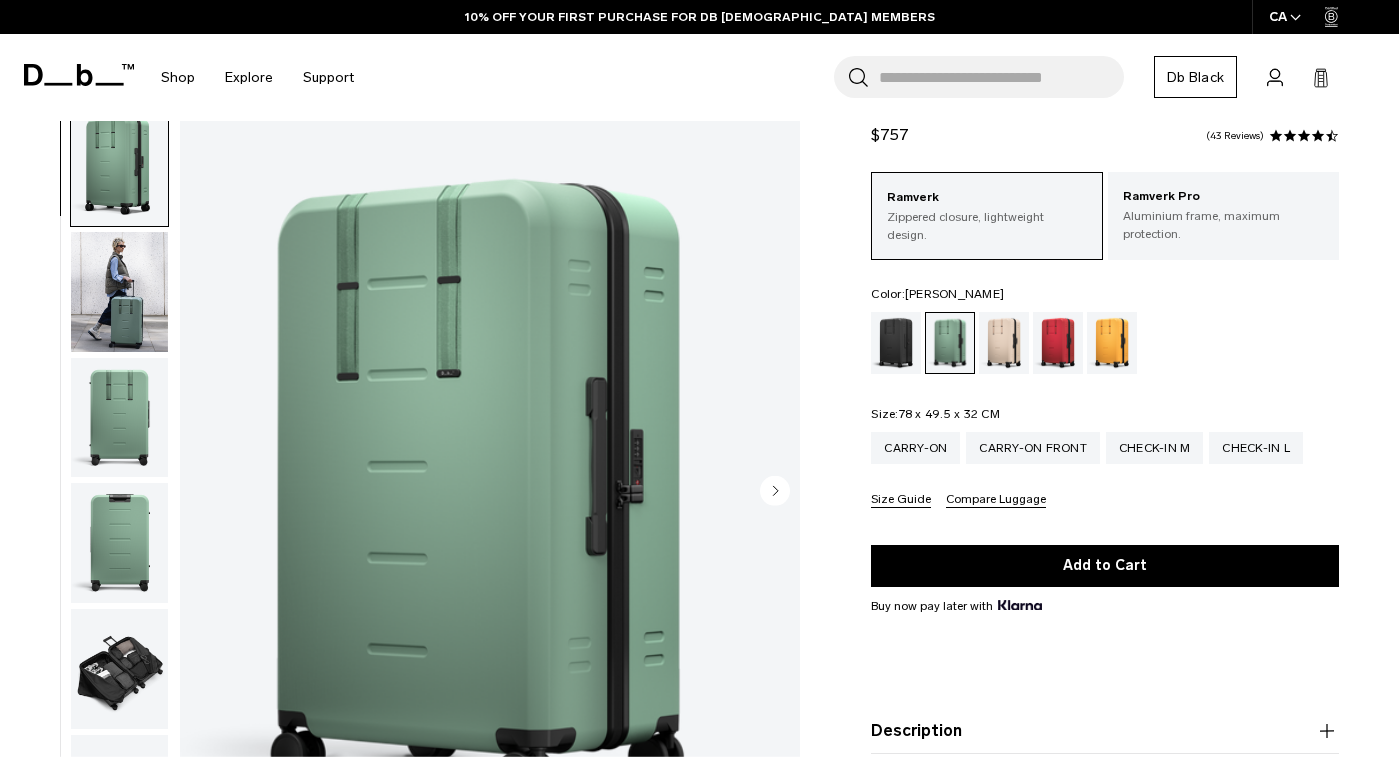 click at bounding box center (119, 292) 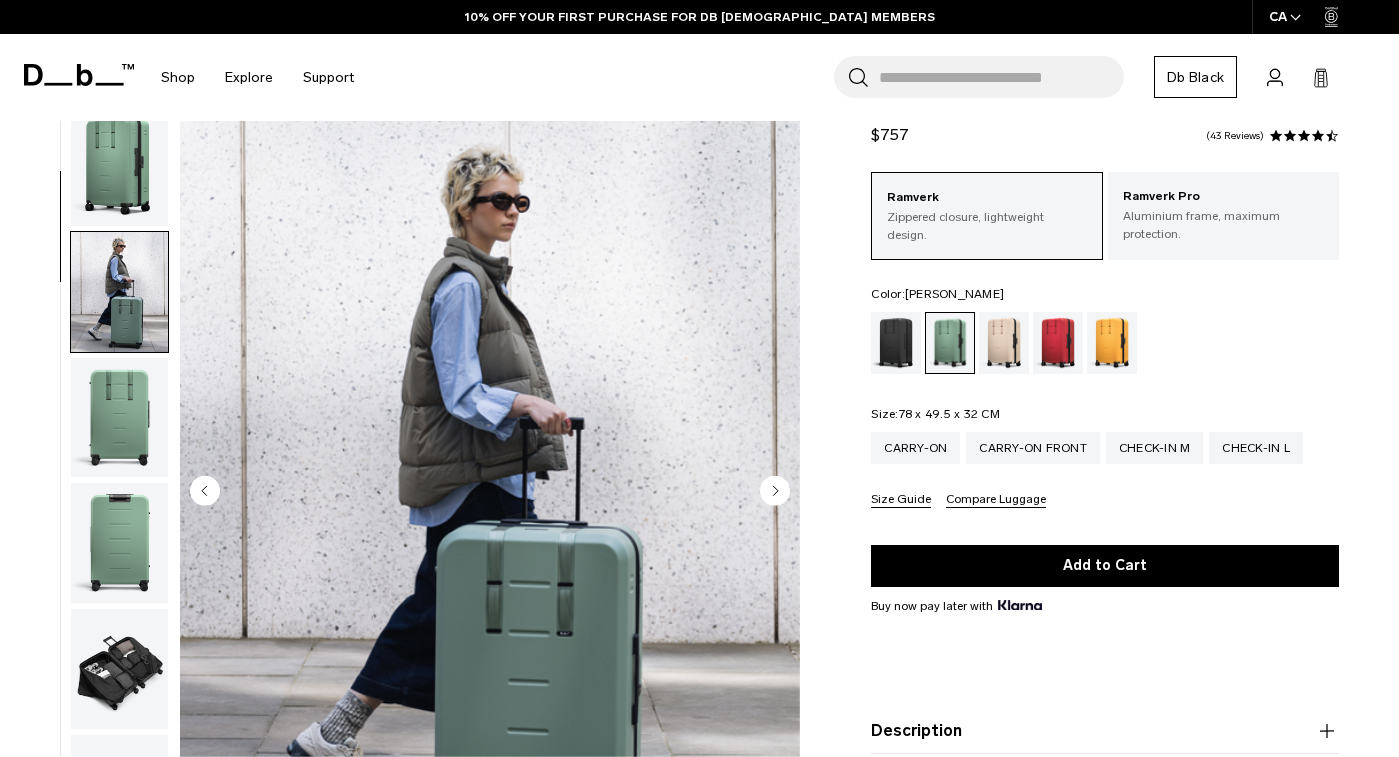 scroll, scrollTop: 127, scrollLeft: 0, axis: vertical 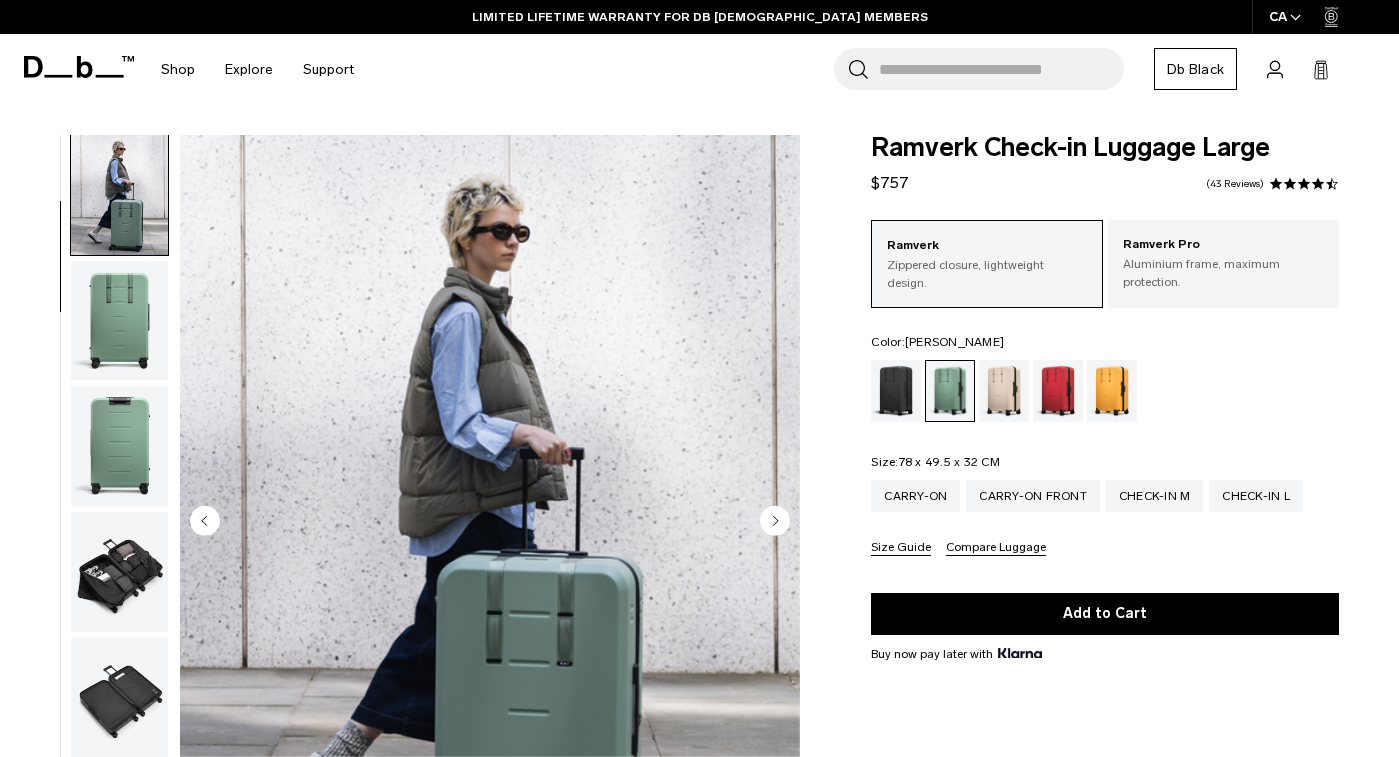 click at bounding box center [950, 391] 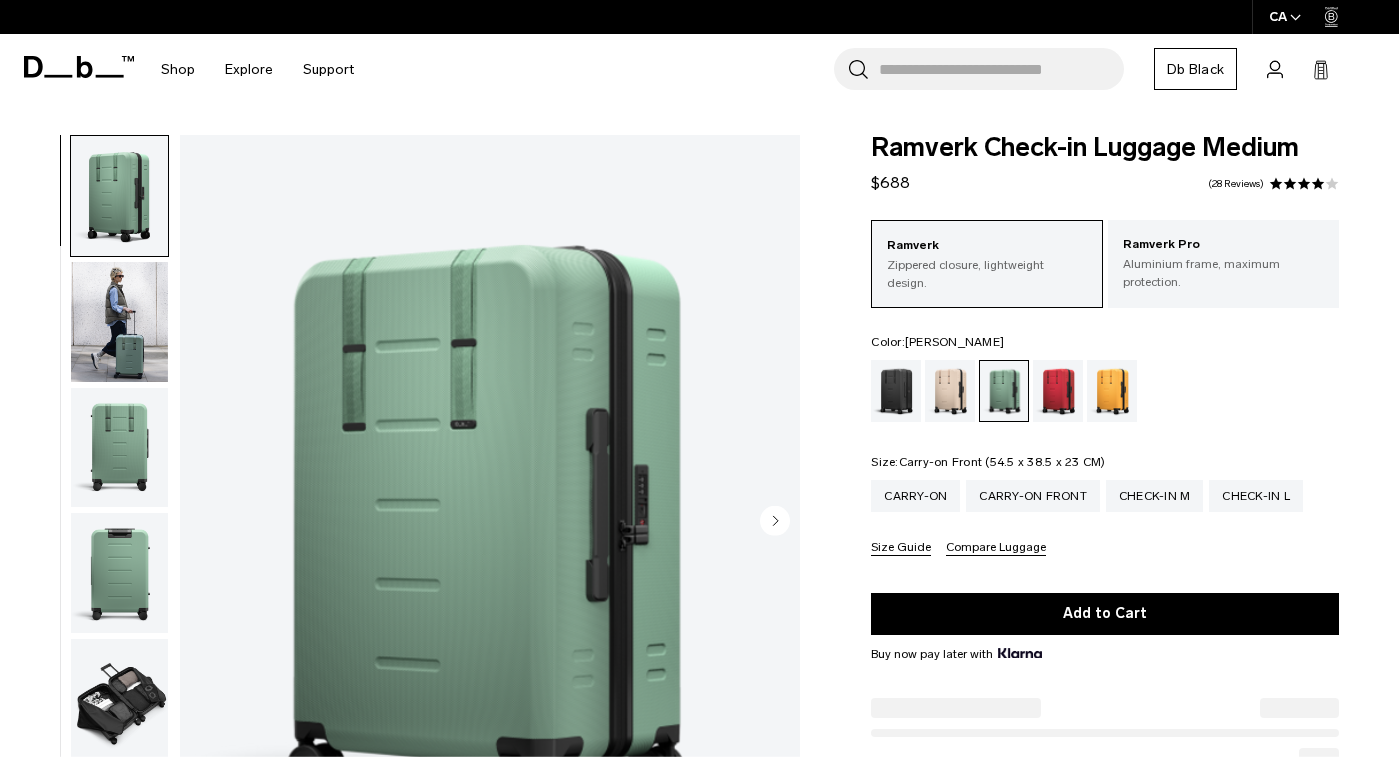 scroll, scrollTop: 0, scrollLeft: 0, axis: both 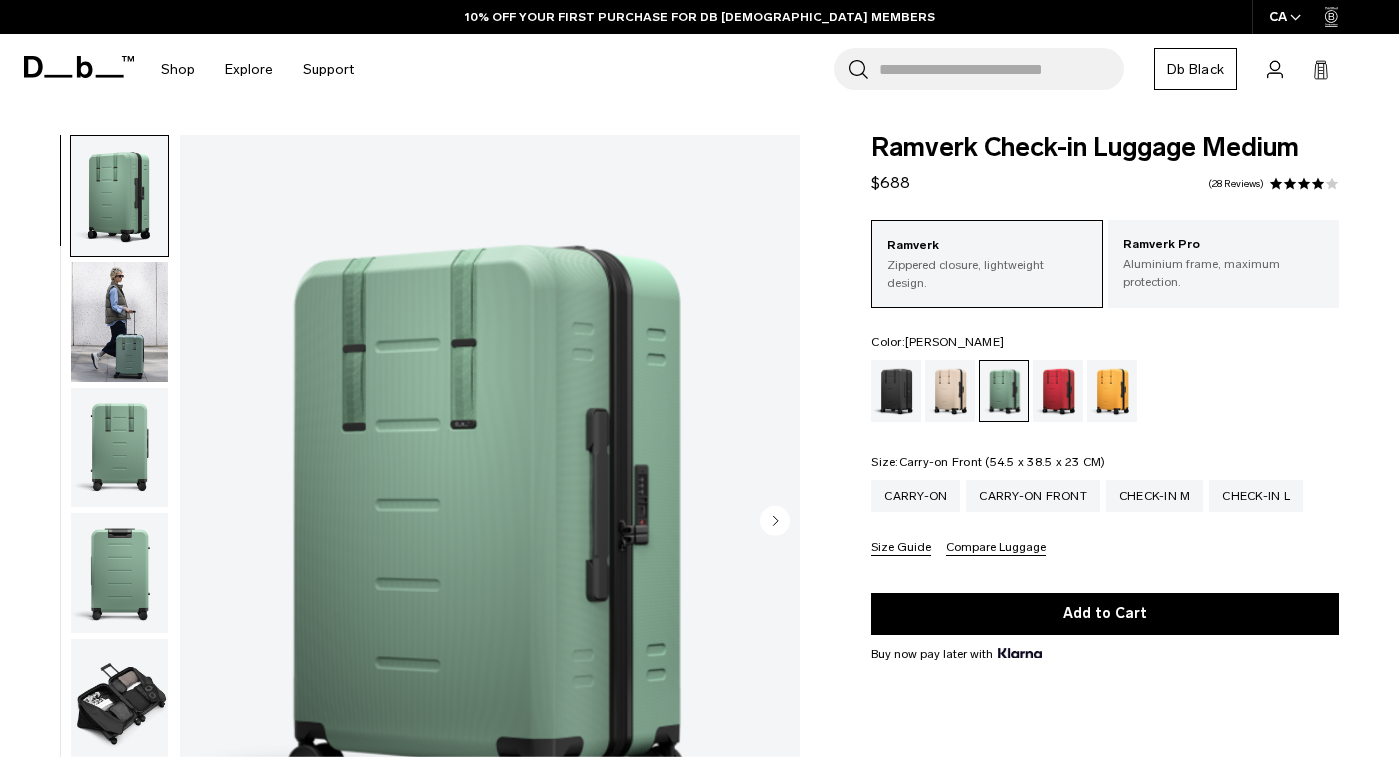 click on "Carry-on Front" at bounding box center (1033, 496) 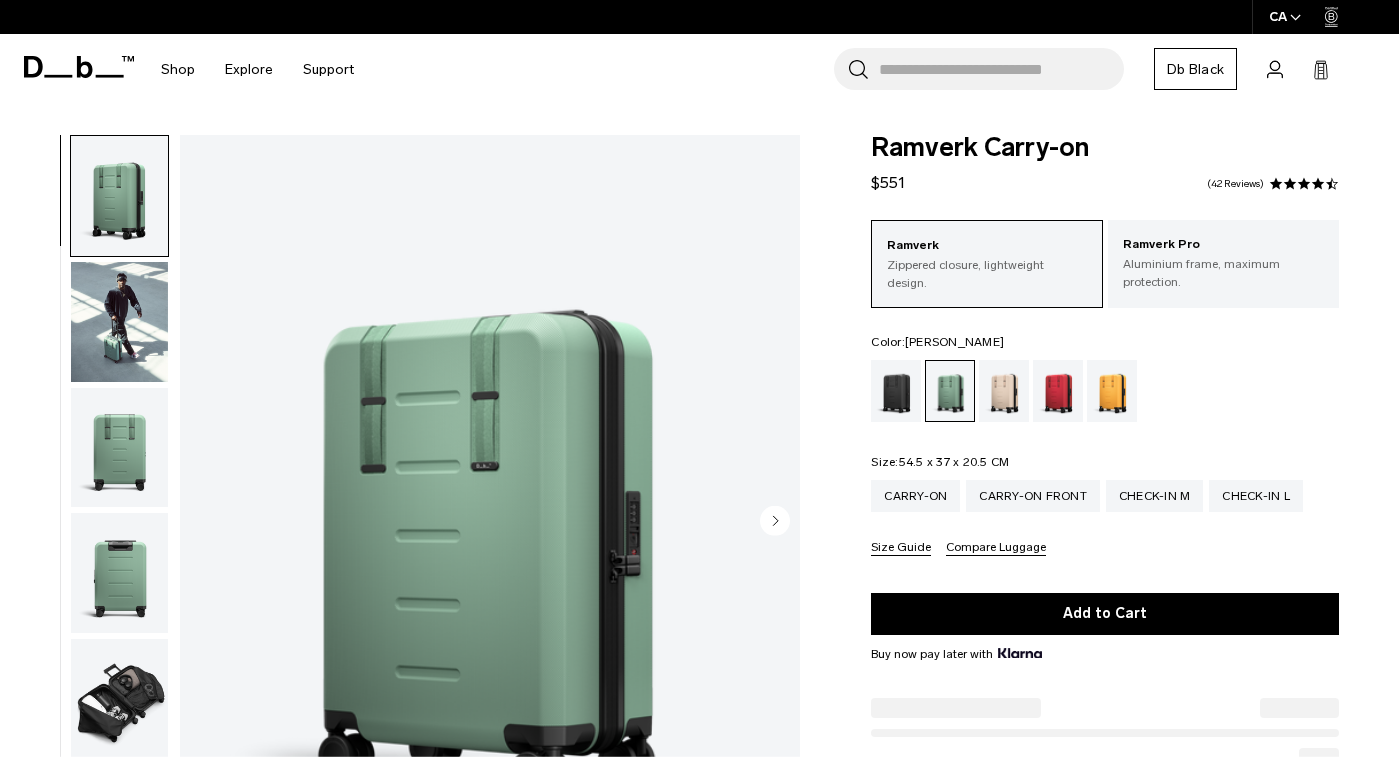 scroll, scrollTop: 0, scrollLeft: 0, axis: both 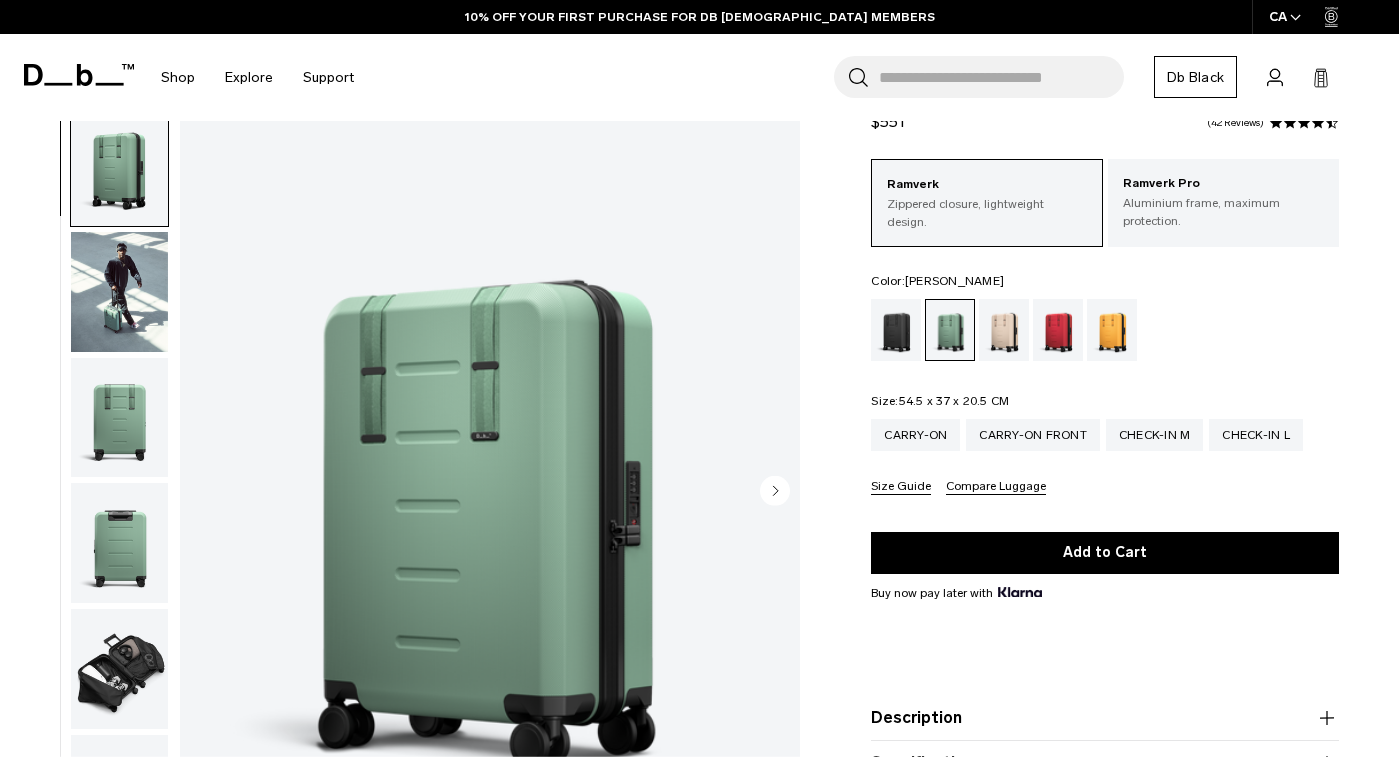 click at bounding box center [119, 292] 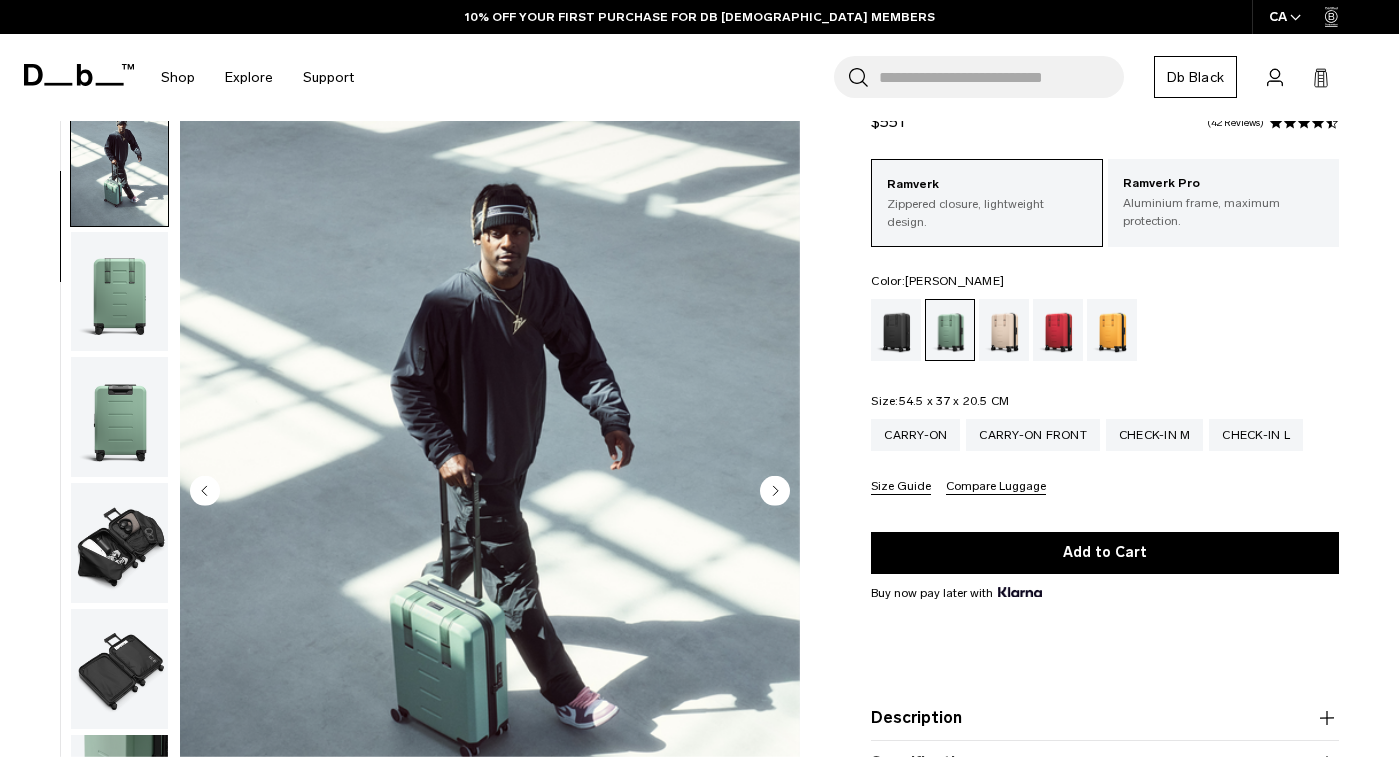 scroll, scrollTop: 127, scrollLeft: 0, axis: vertical 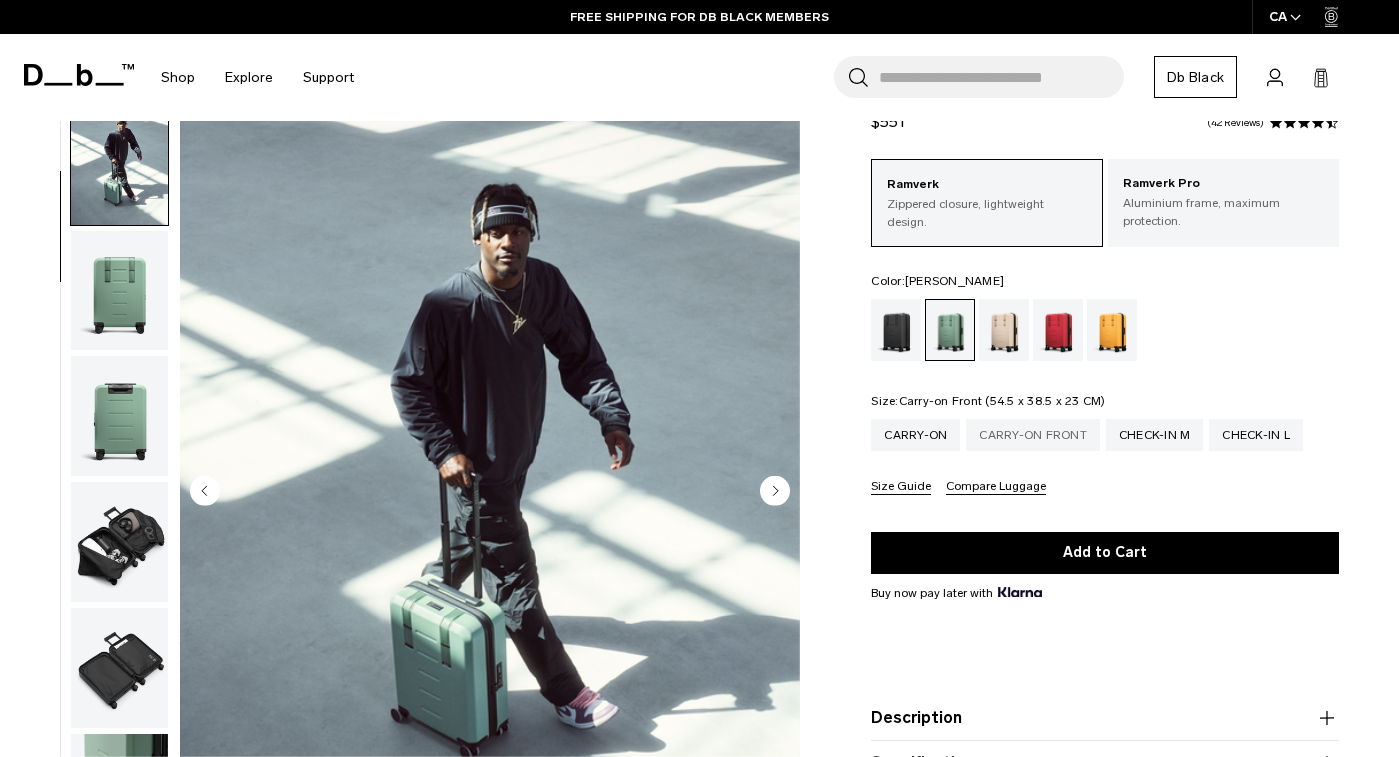 click on "Carry-on Front" at bounding box center (1033, 435) 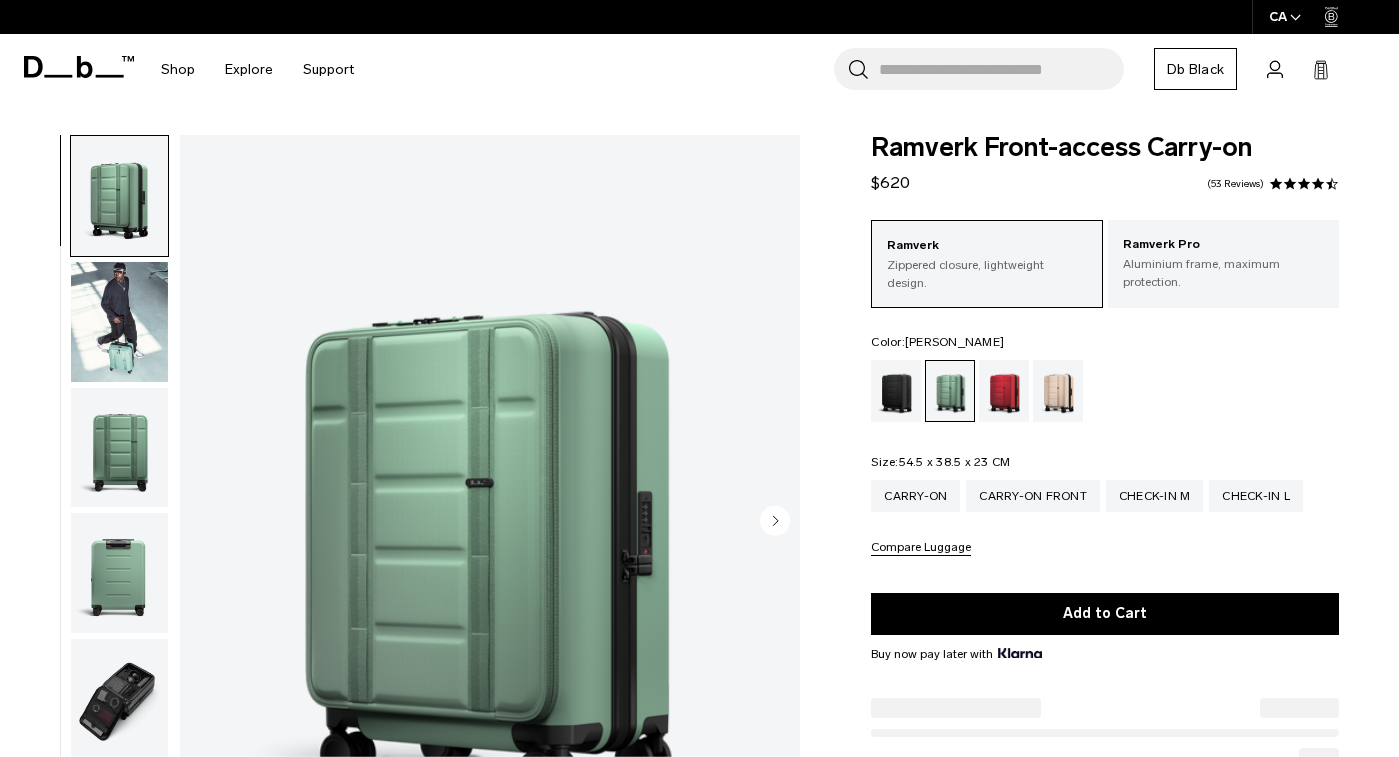 scroll, scrollTop: 0, scrollLeft: 0, axis: both 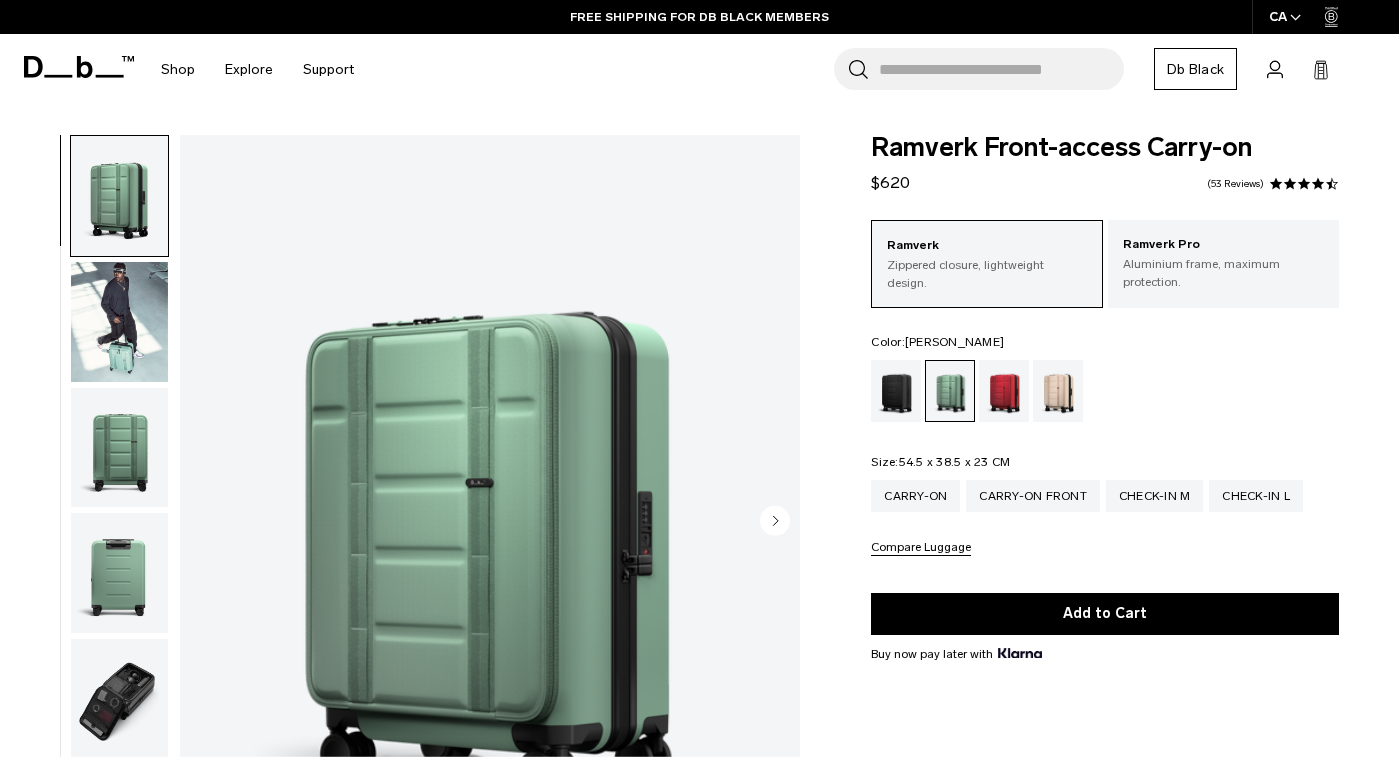 click at bounding box center [119, 448] 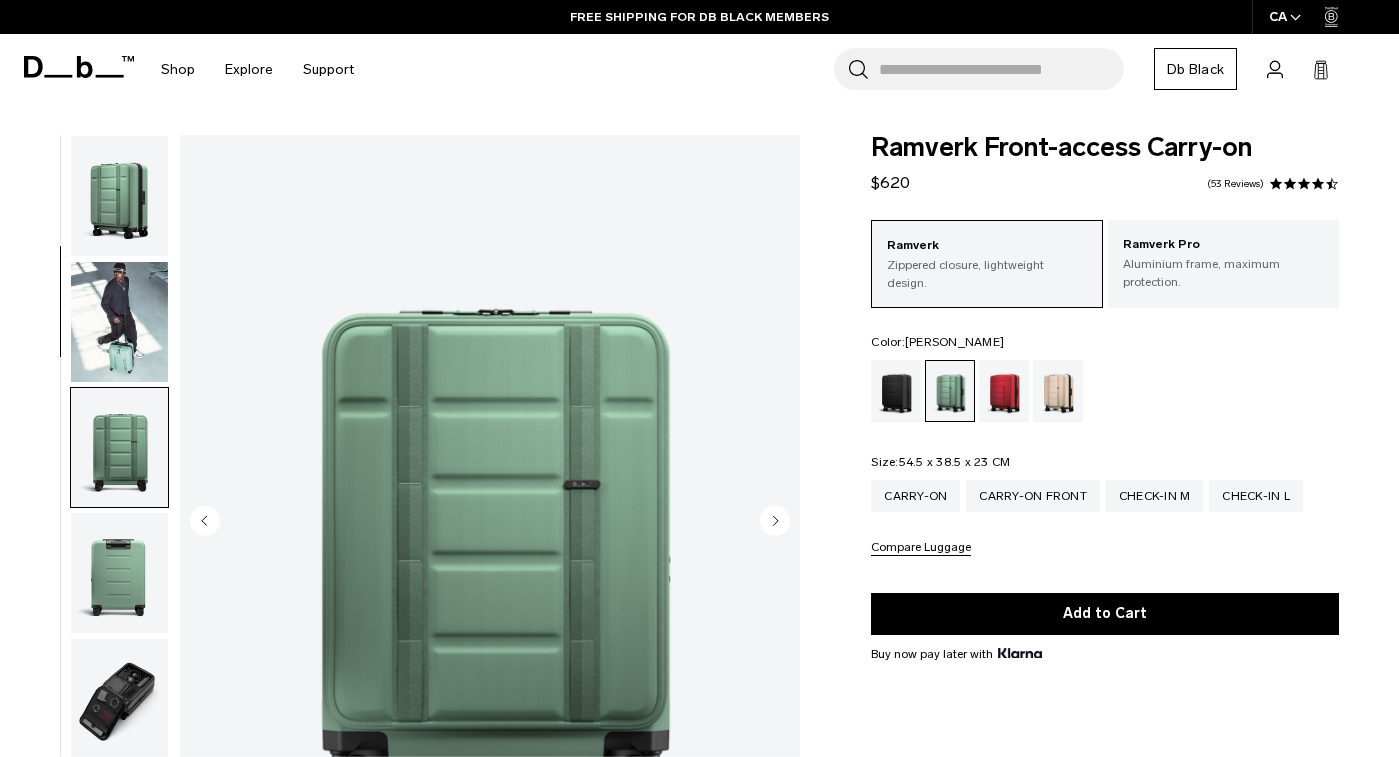 scroll, scrollTop: 254, scrollLeft: 0, axis: vertical 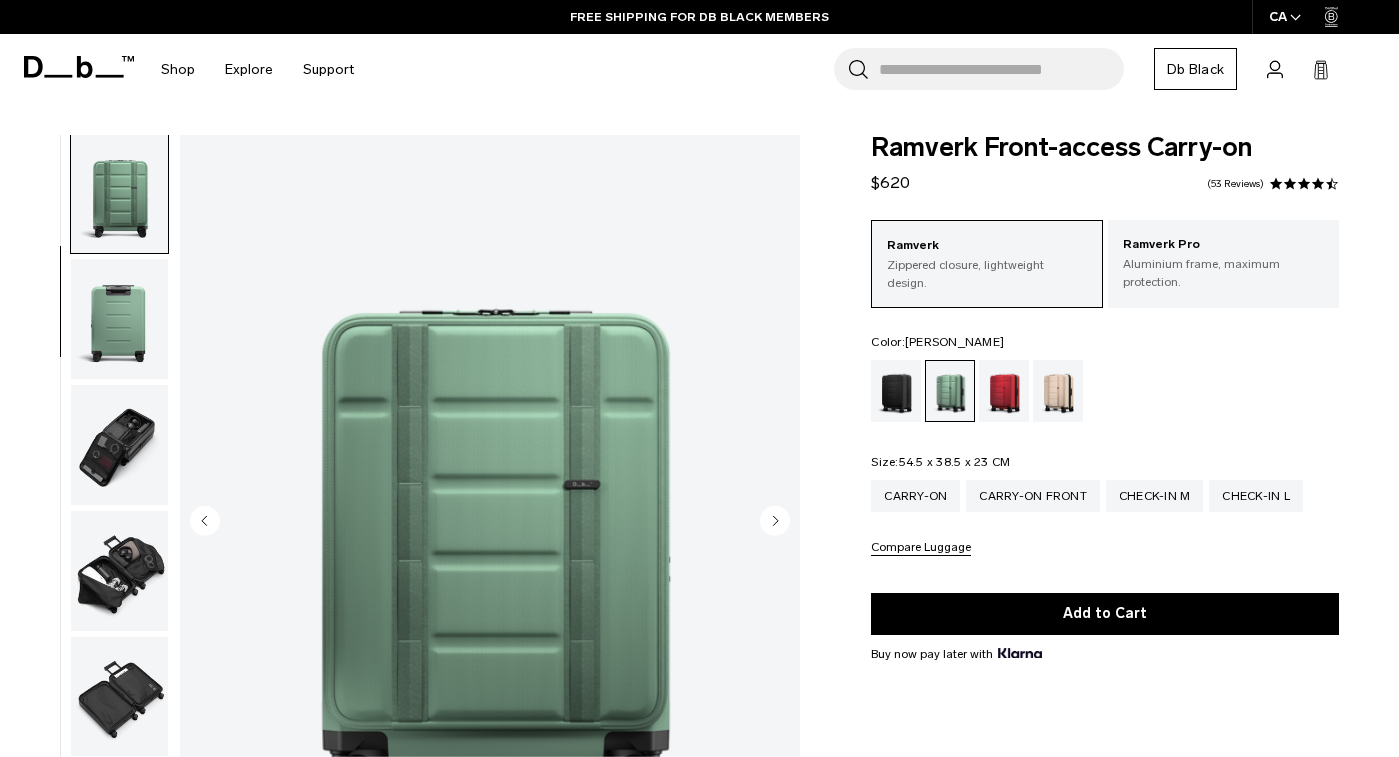 click at bounding box center (119, 445) 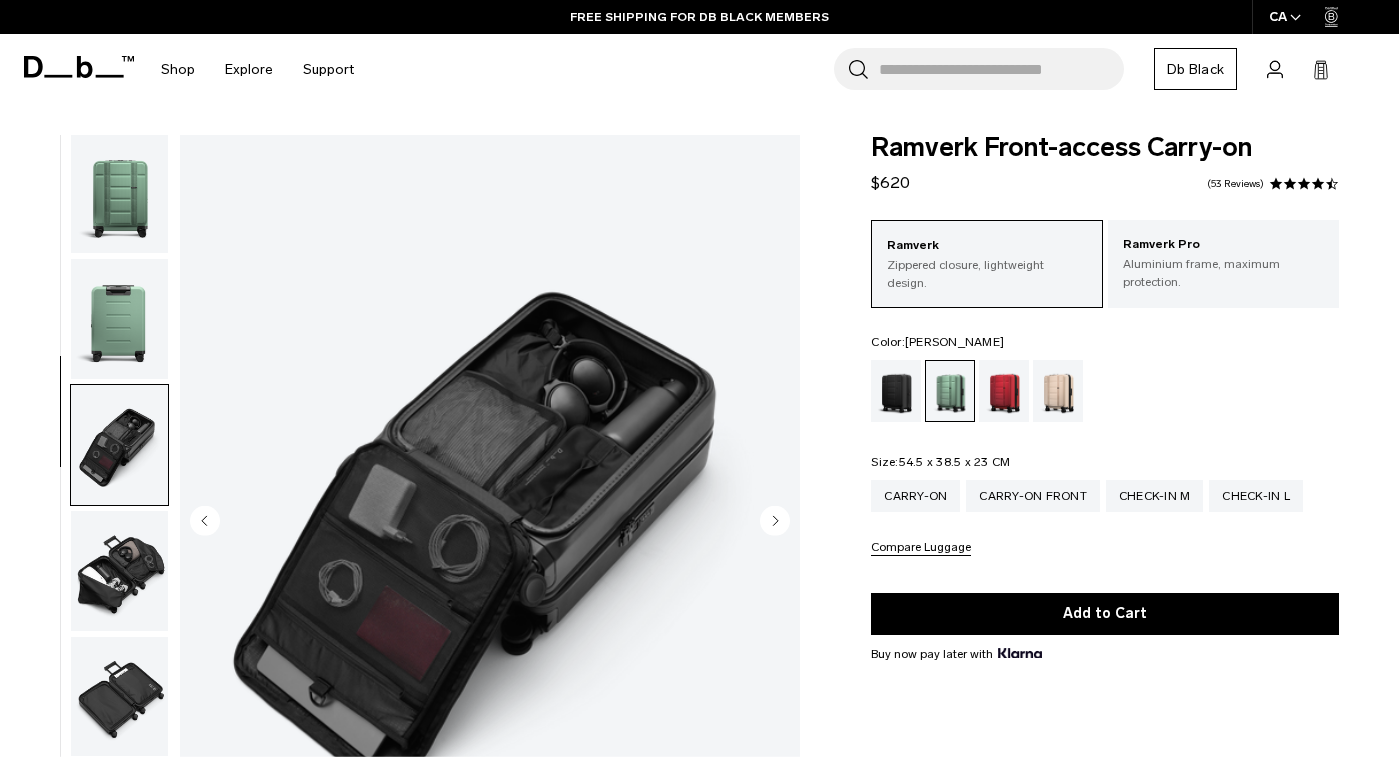 scroll, scrollTop: 509, scrollLeft: 0, axis: vertical 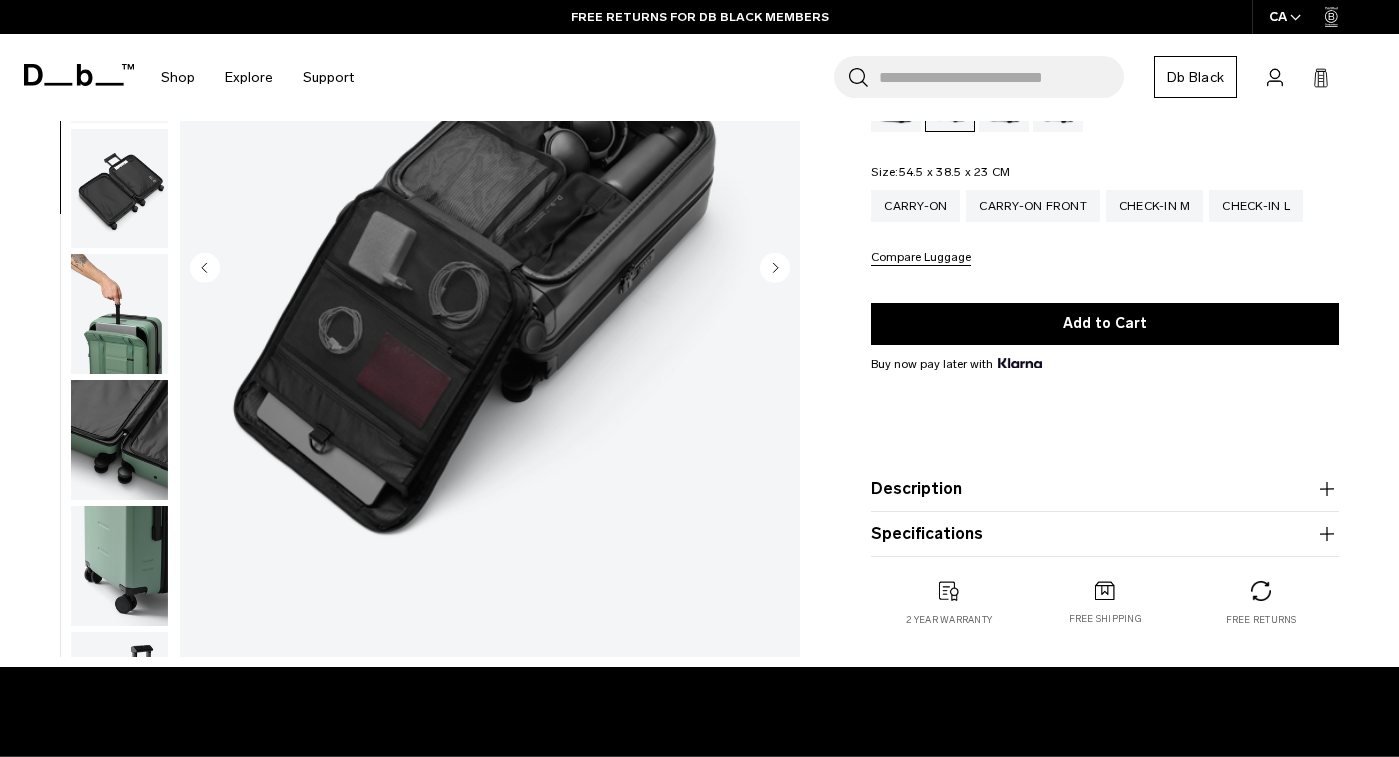 click on "Description" at bounding box center (1105, 489) 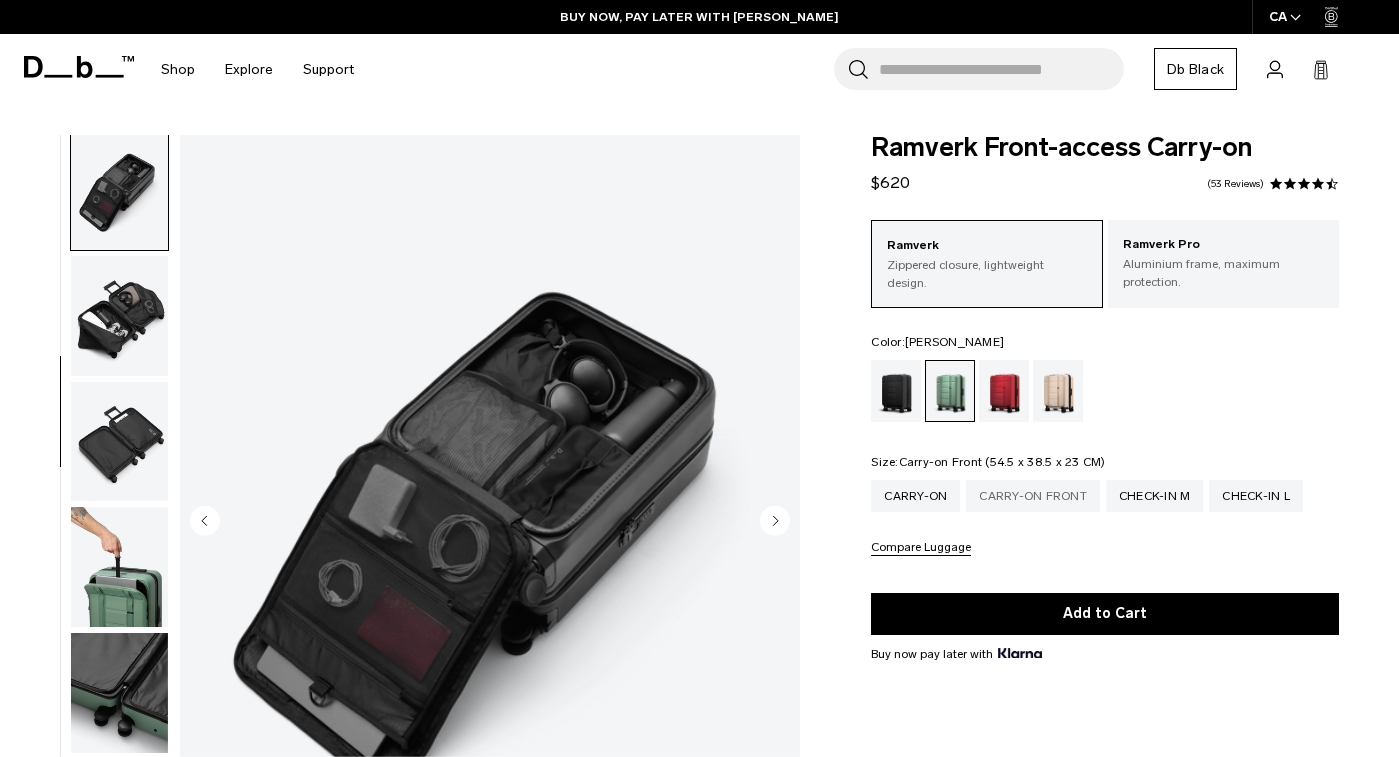 scroll, scrollTop: 0, scrollLeft: 0, axis: both 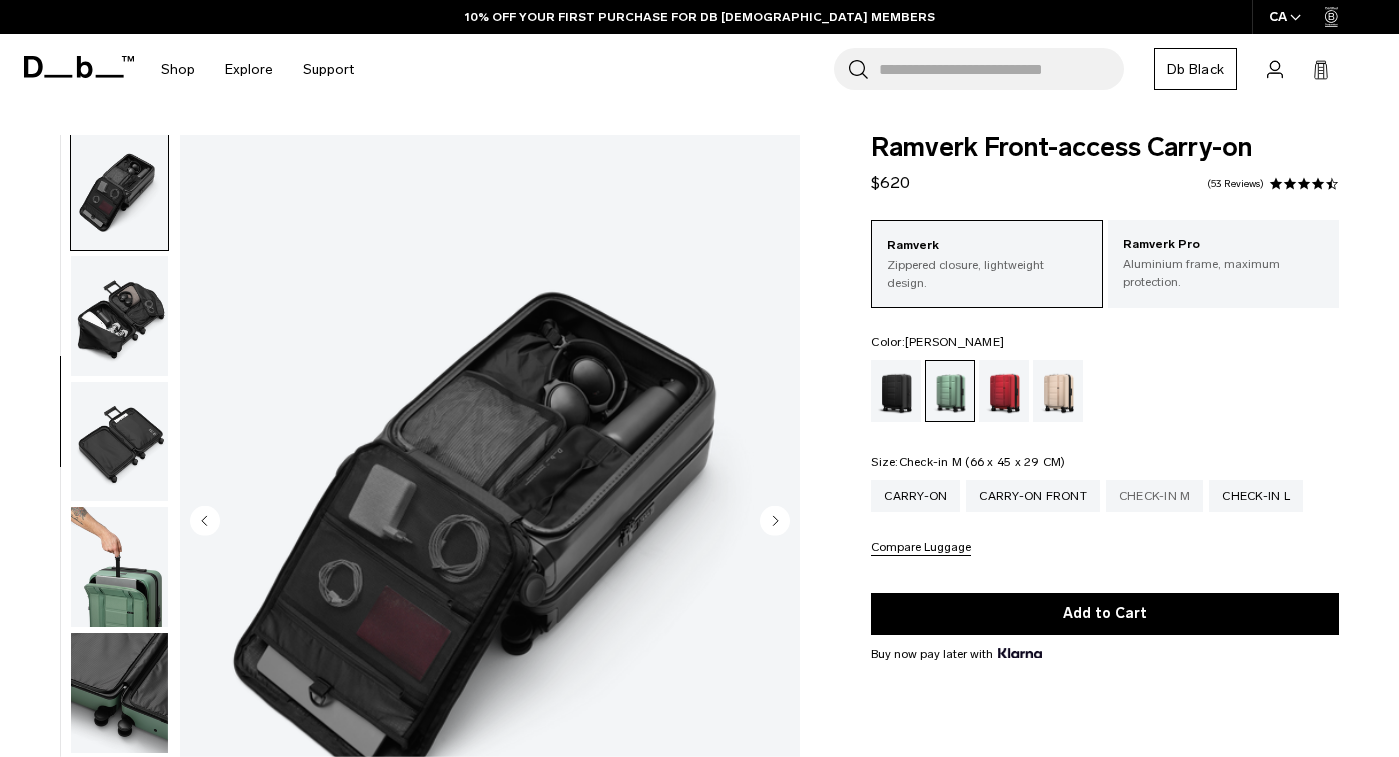 click on "Check-in M" at bounding box center [1155, 496] 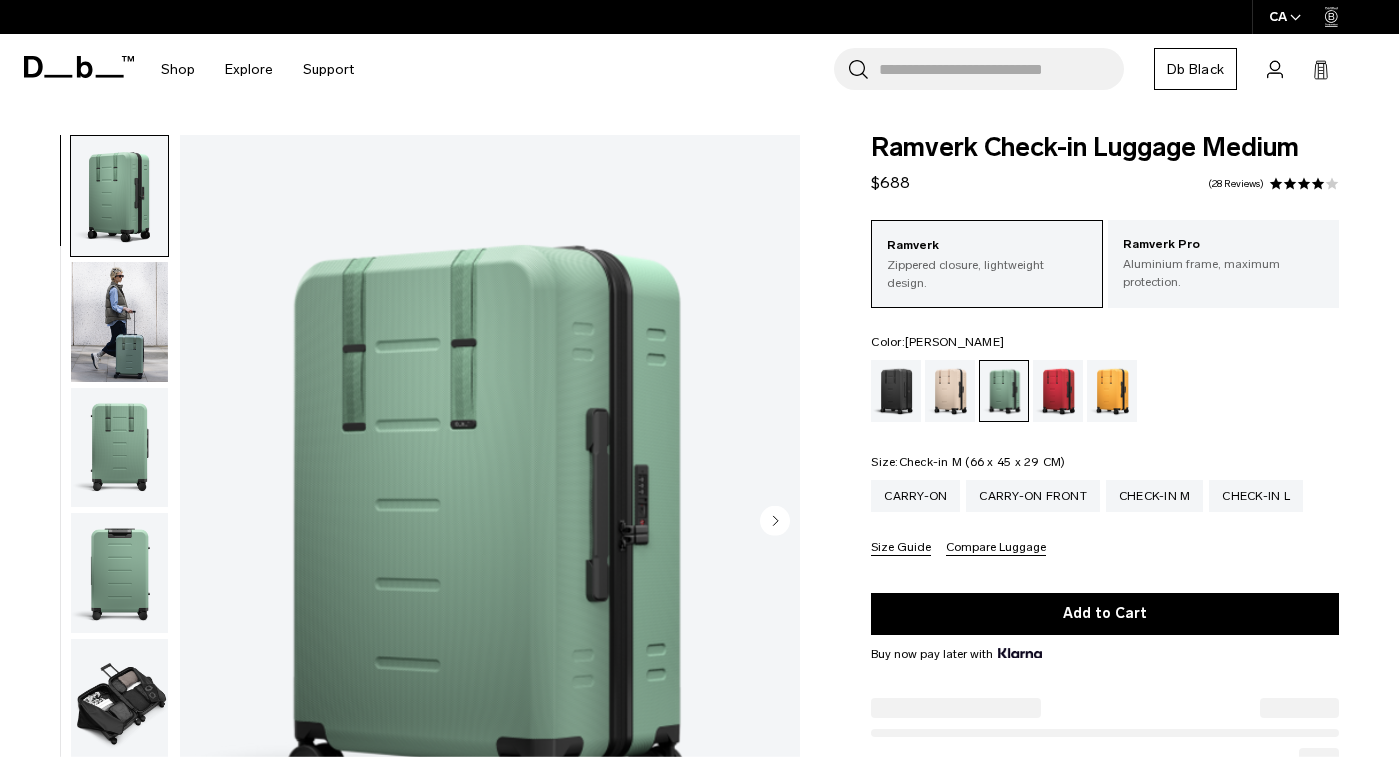 scroll, scrollTop: 0, scrollLeft: 0, axis: both 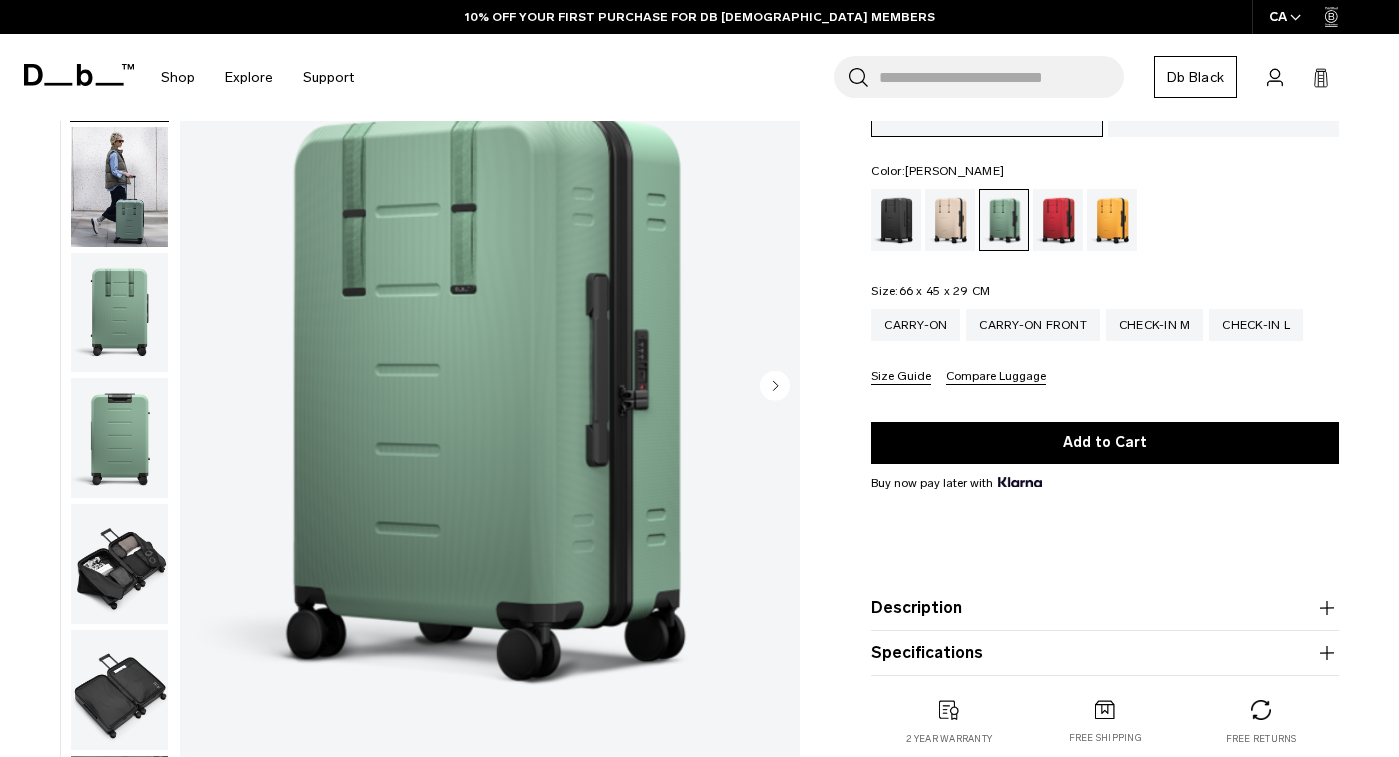 click on "Specifications" at bounding box center [1105, 653] 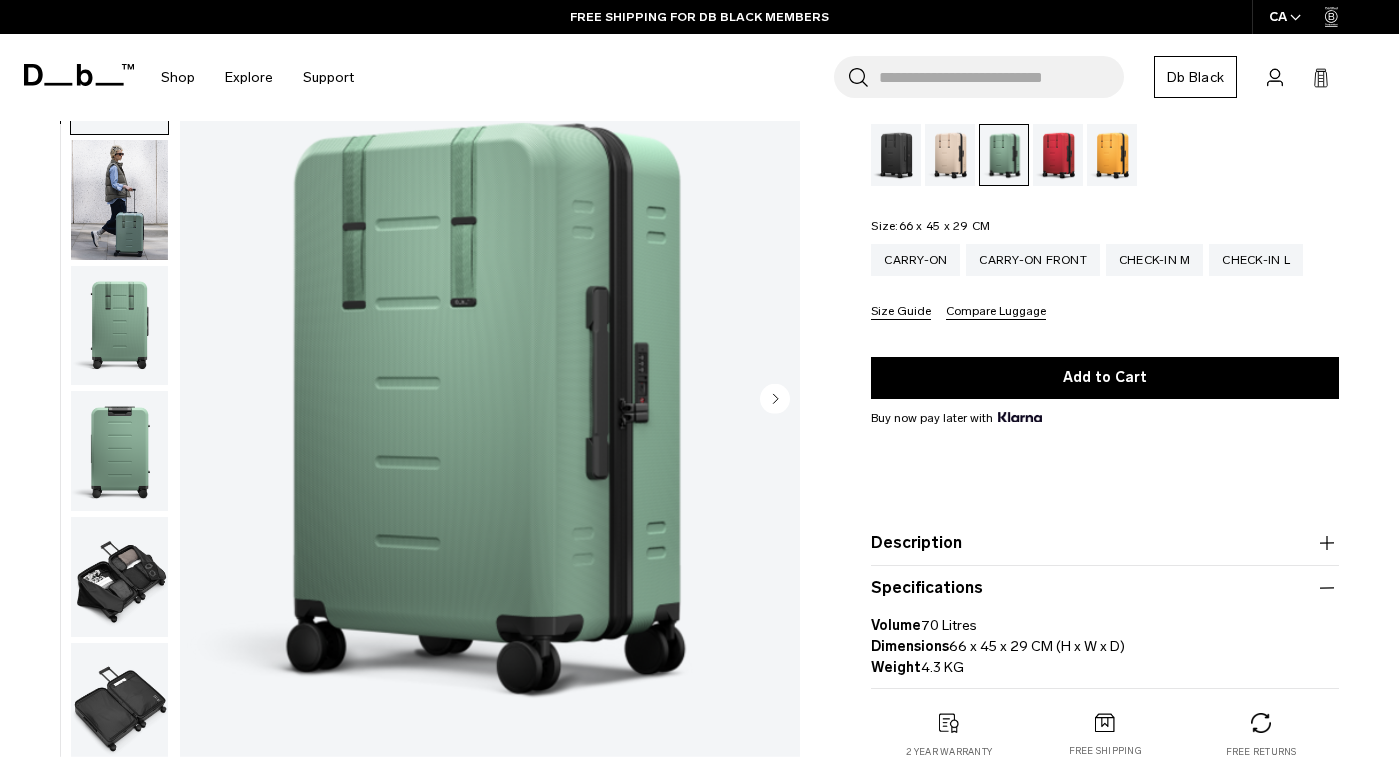scroll, scrollTop: 208, scrollLeft: 0, axis: vertical 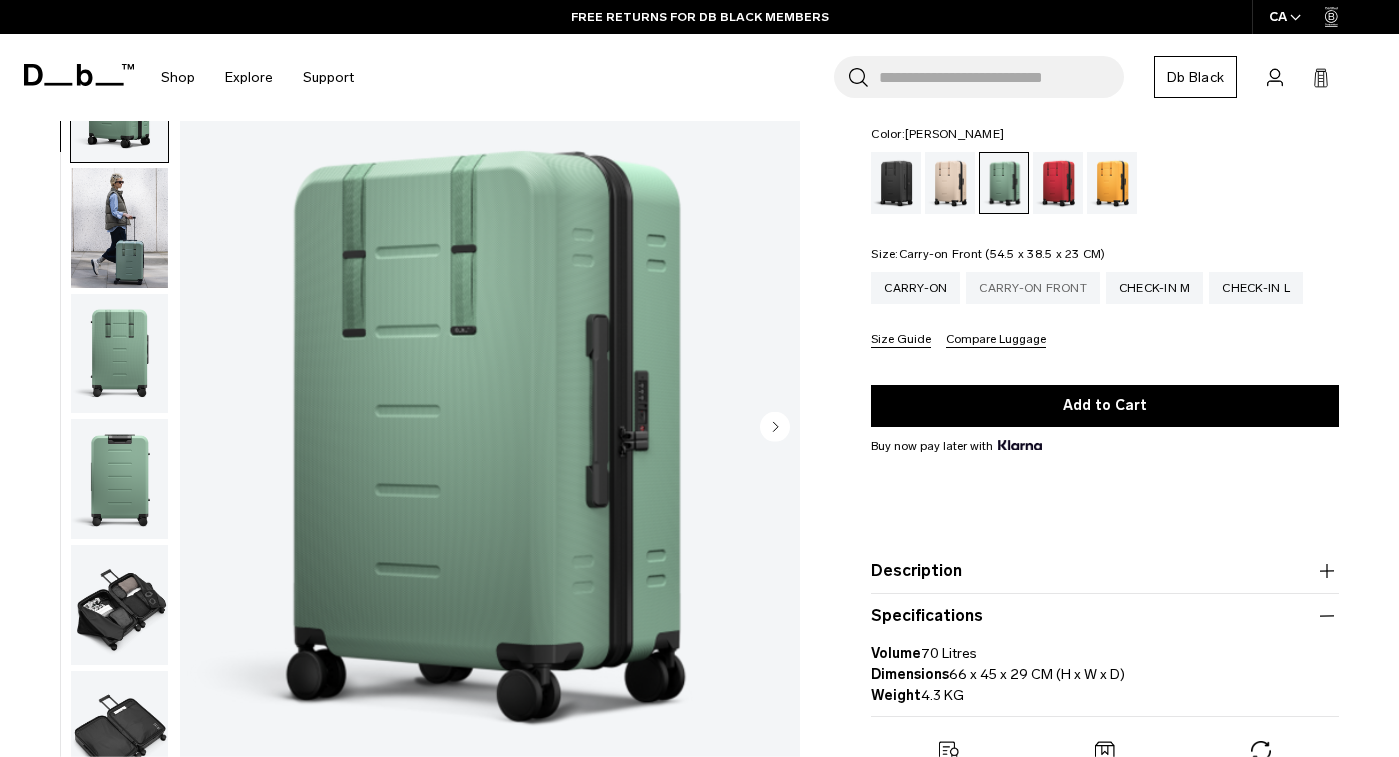 click on "Carry-on Front" at bounding box center (1033, 288) 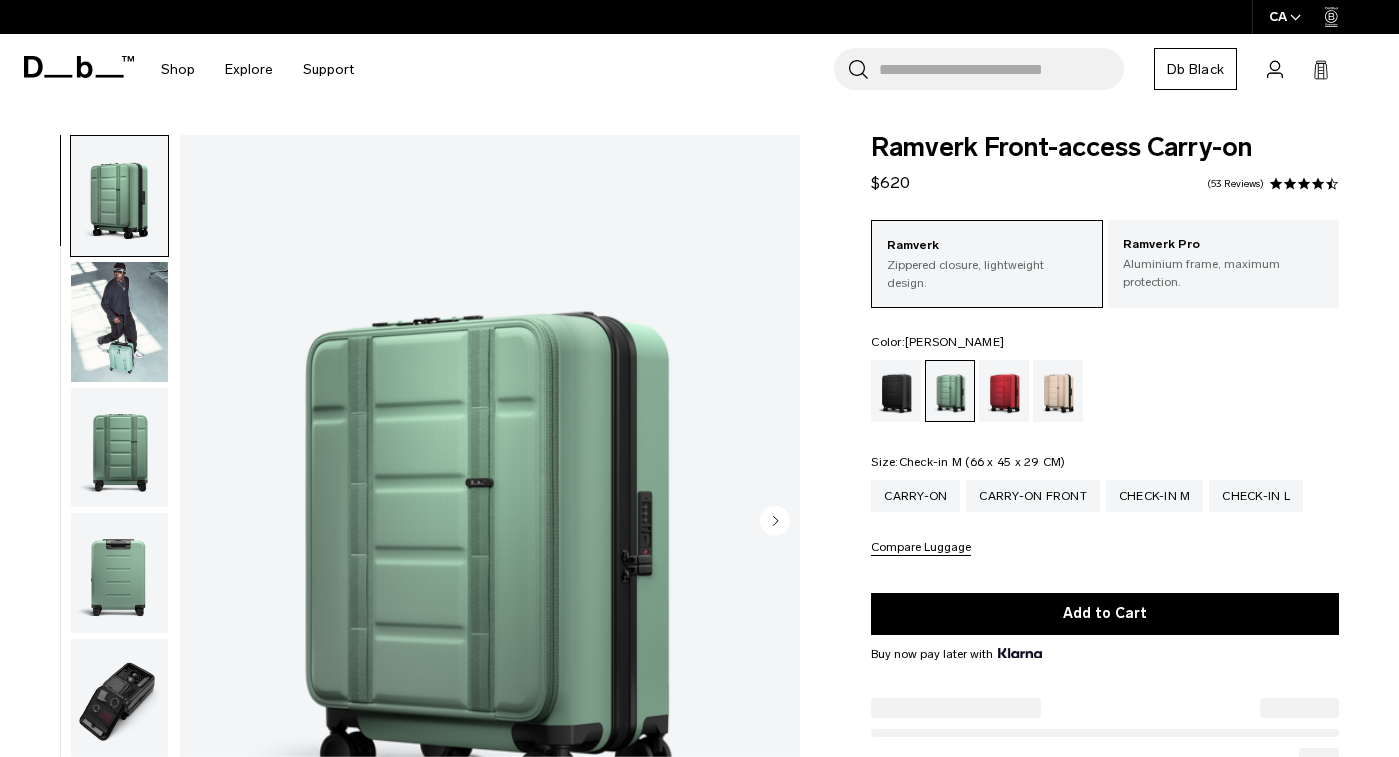 scroll, scrollTop: 163, scrollLeft: 0, axis: vertical 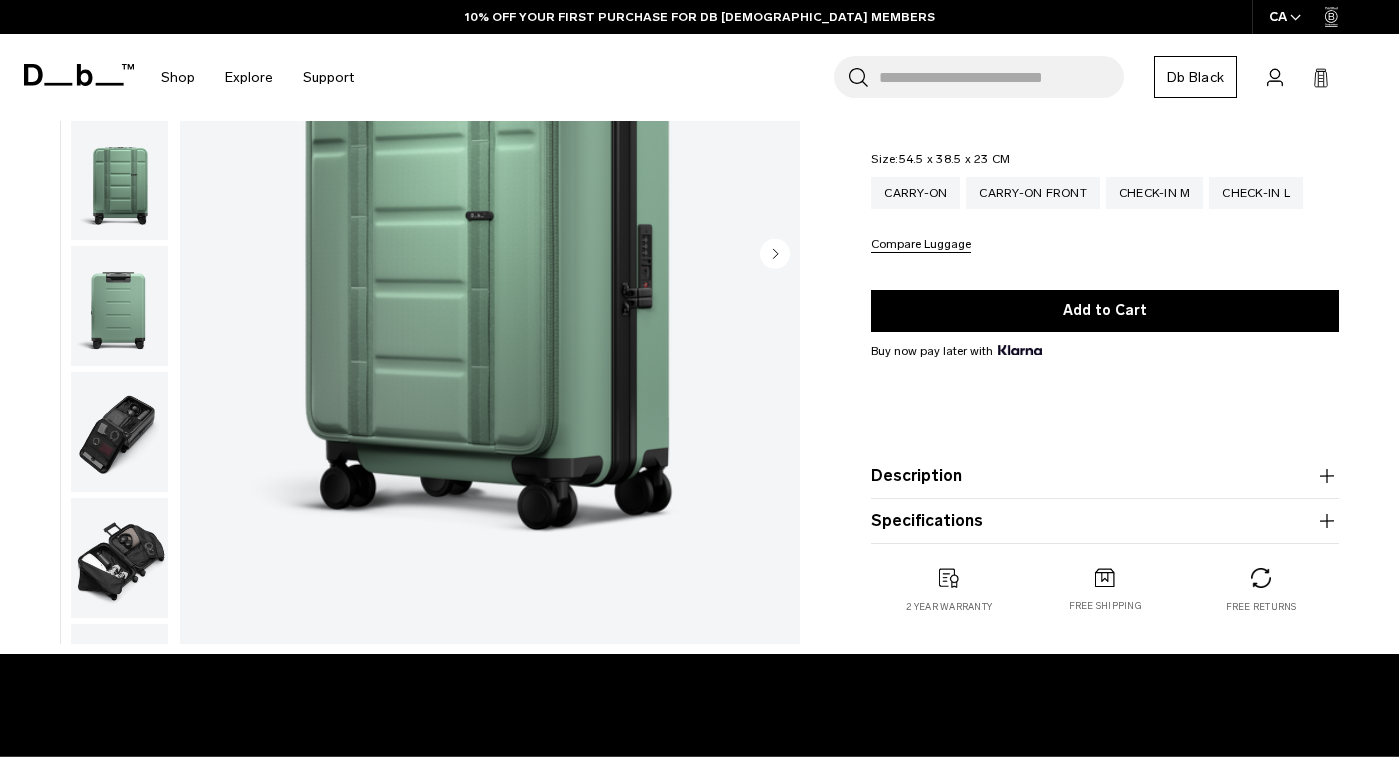 click on "Description" at bounding box center [1105, 476] 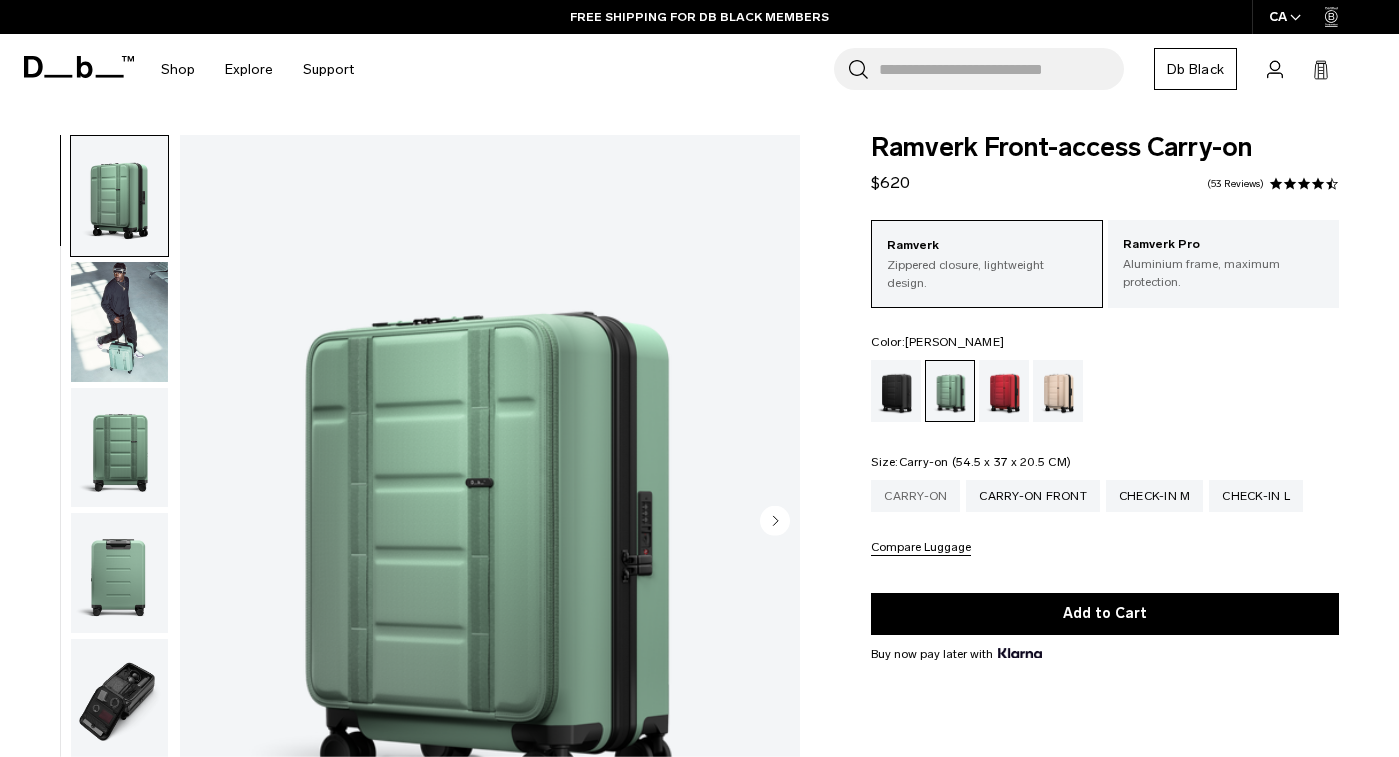 scroll, scrollTop: 0, scrollLeft: 0, axis: both 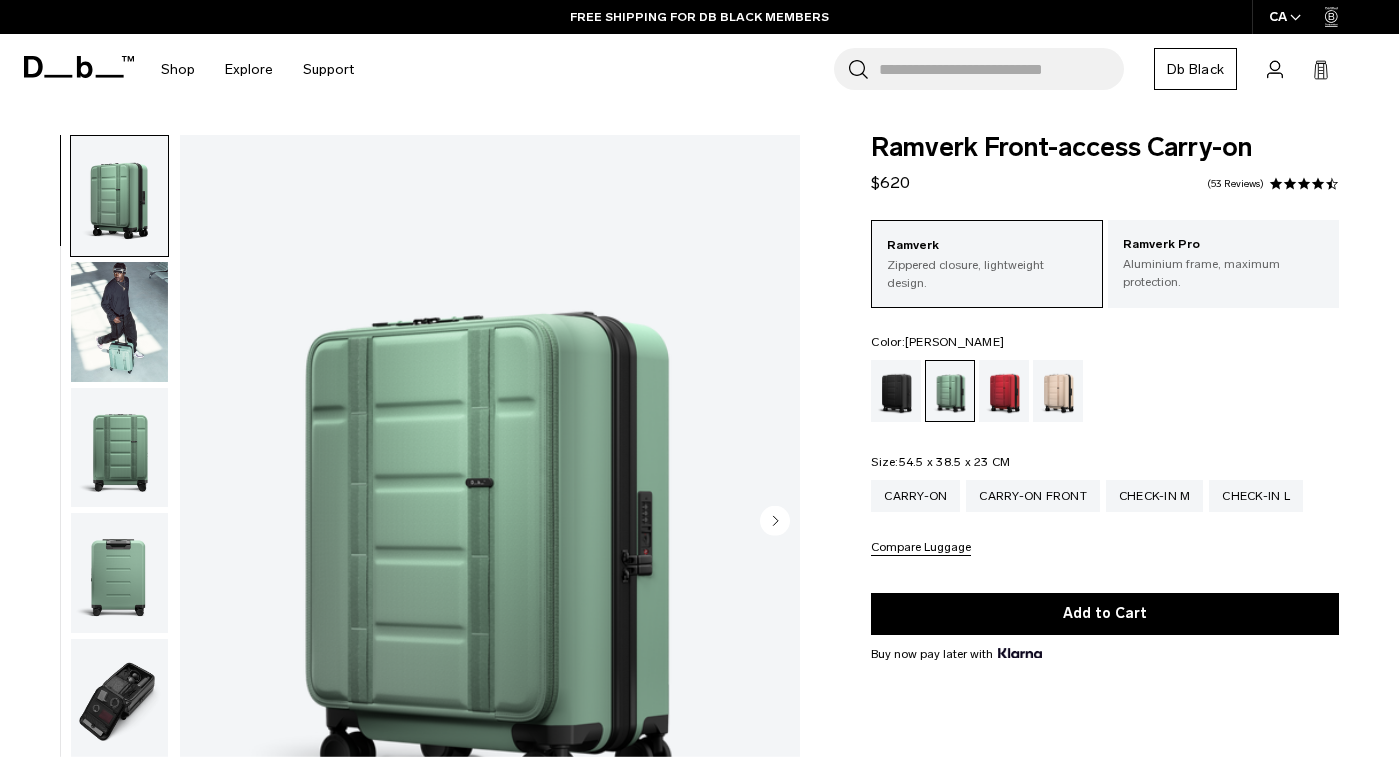 click on "Compare Luggage" at bounding box center (921, 548) 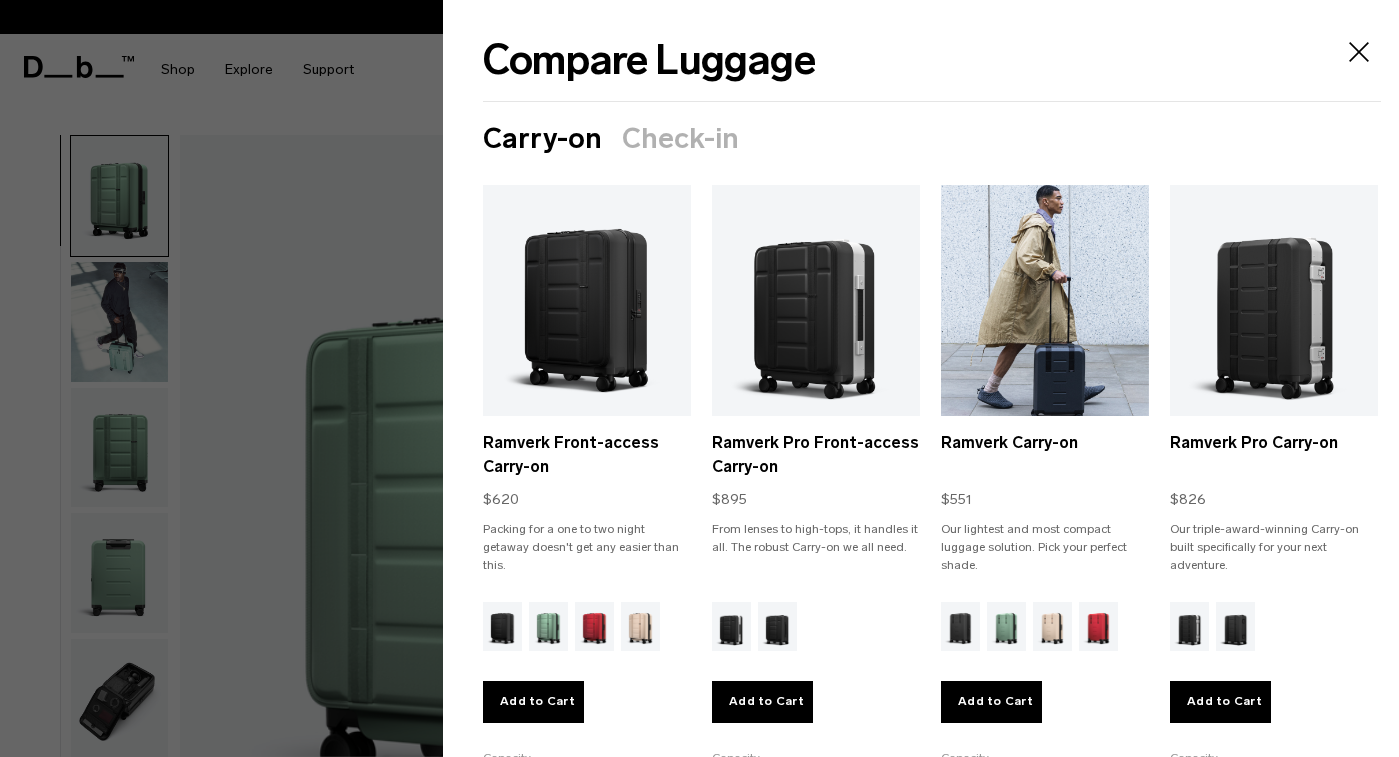 scroll, scrollTop: 0, scrollLeft: 0, axis: both 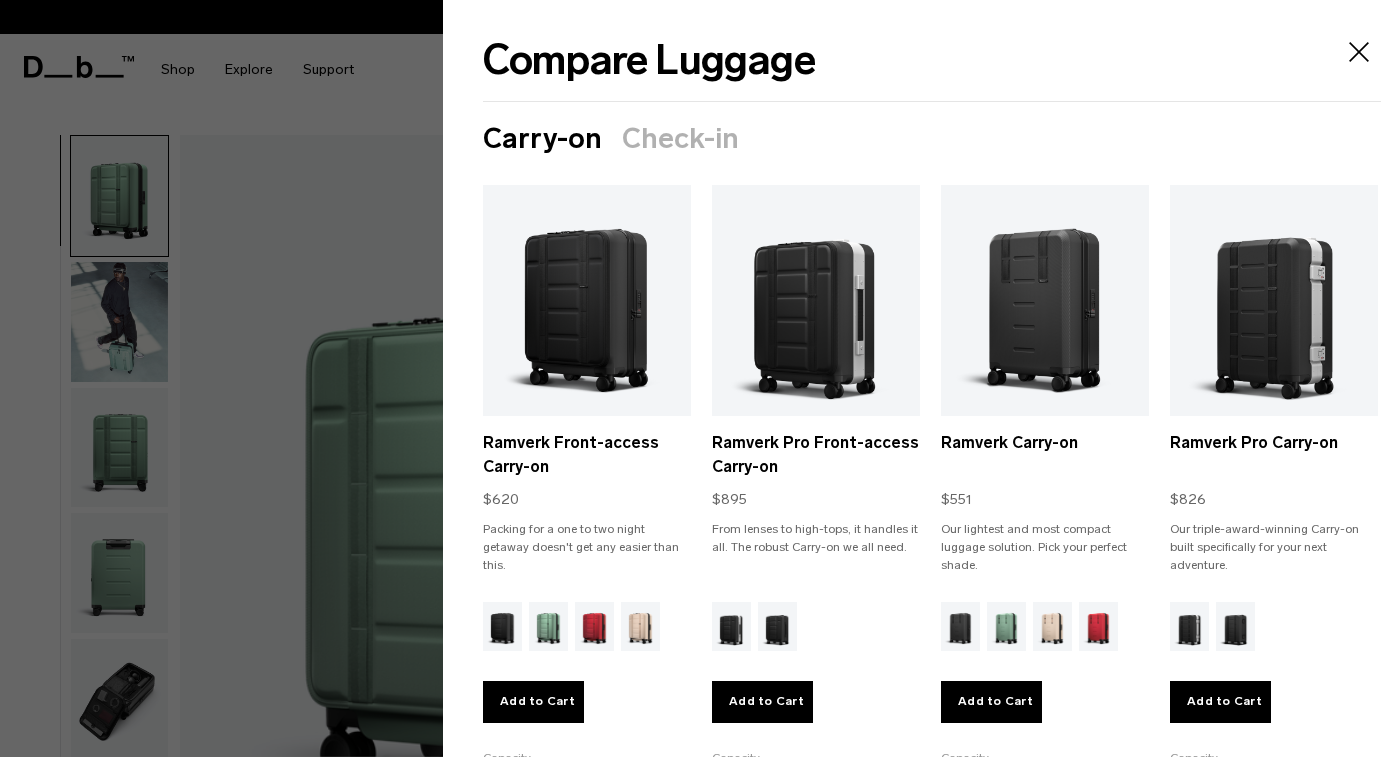 click 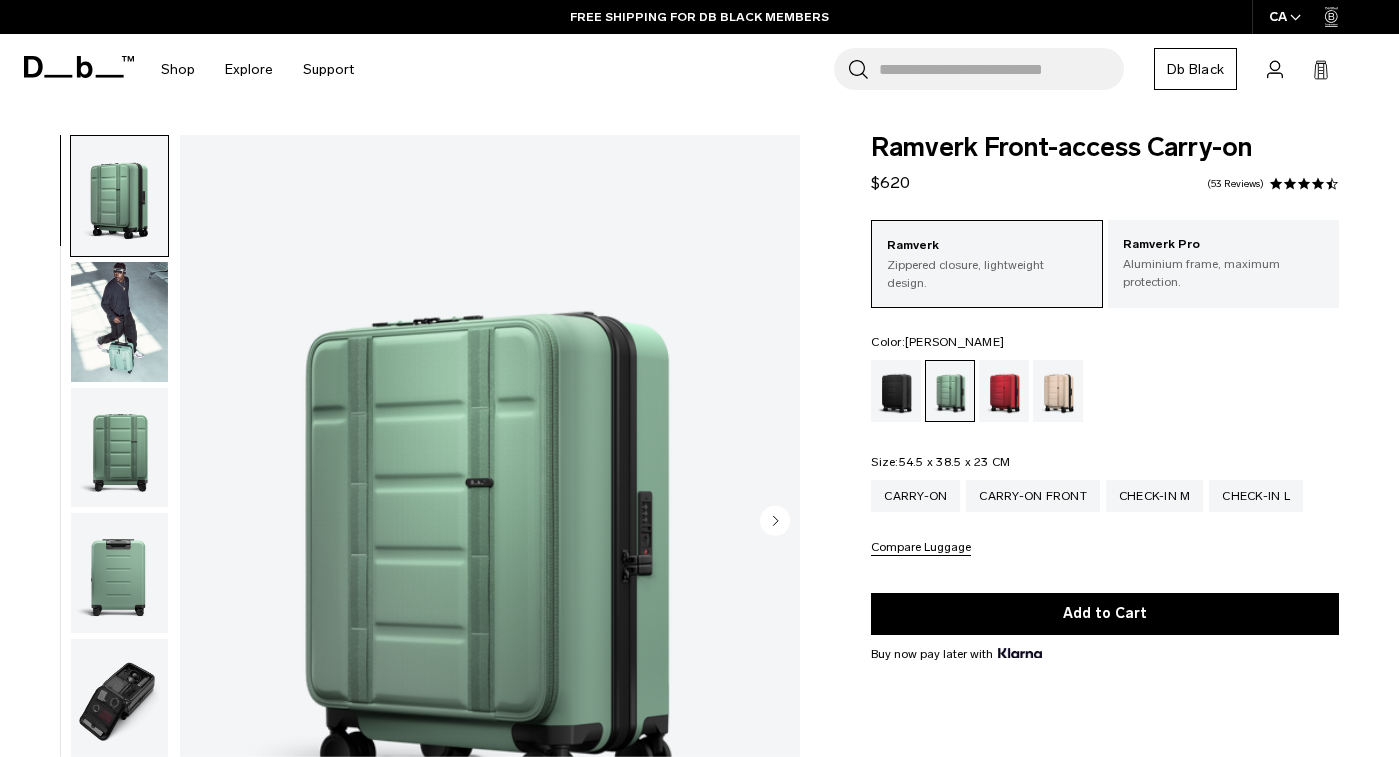 scroll, scrollTop: 0, scrollLeft: 0, axis: both 